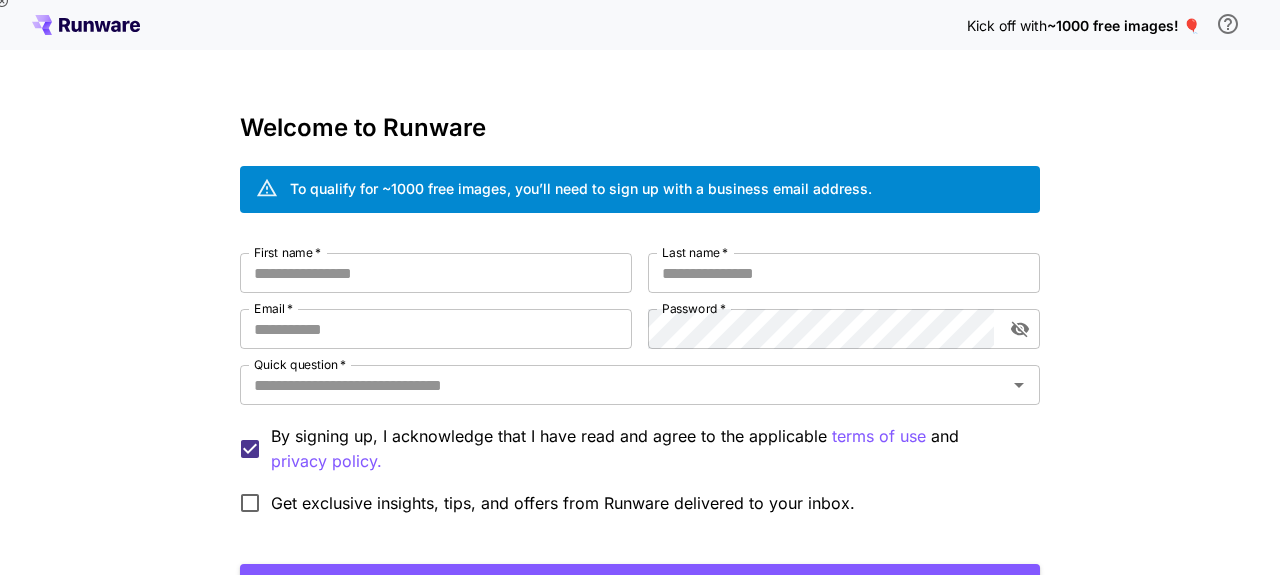scroll, scrollTop: 0, scrollLeft: 0, axis: both 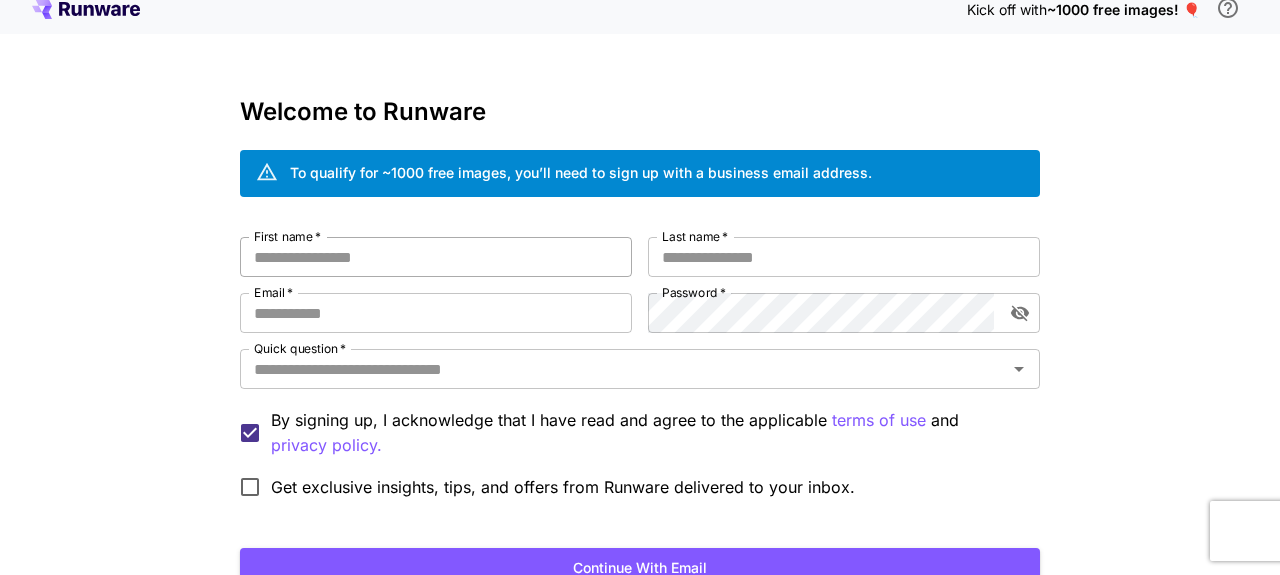 click on "First name   *" at bounding box center (436, 257) 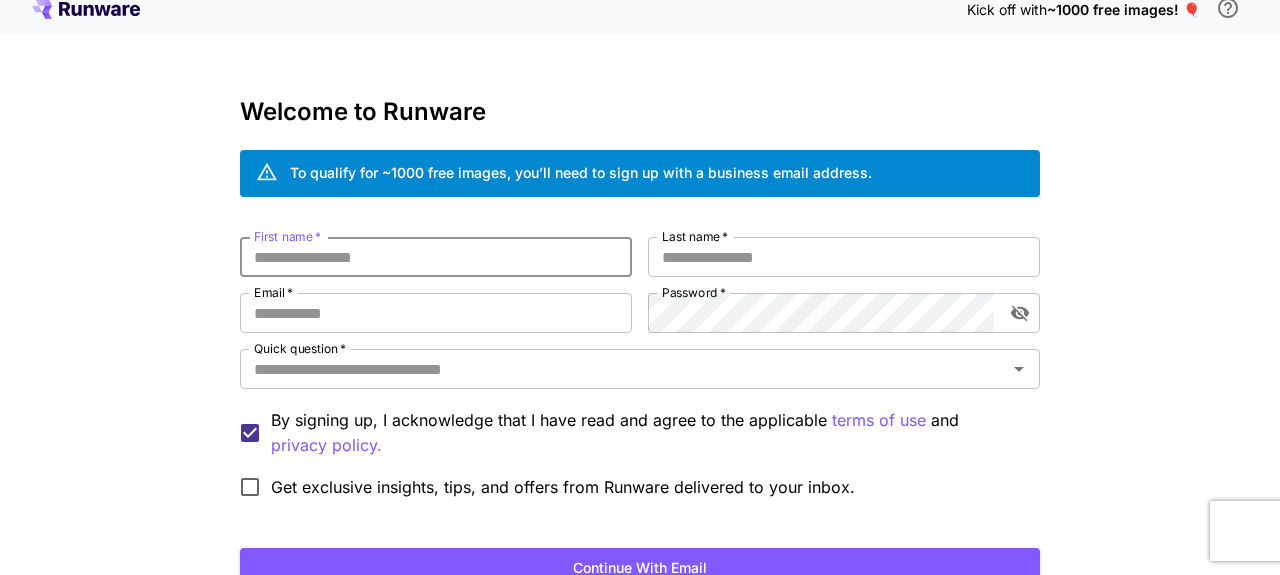 scroll, scrollTop: 81, scrollLeft: 0, axis: vertical 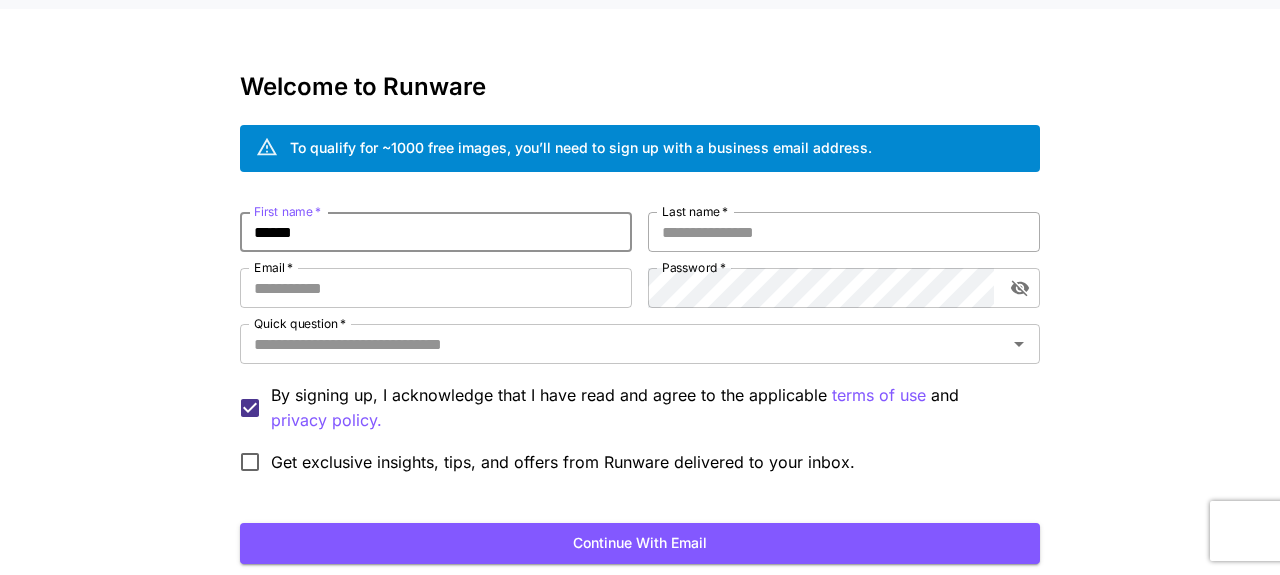 type on "******" 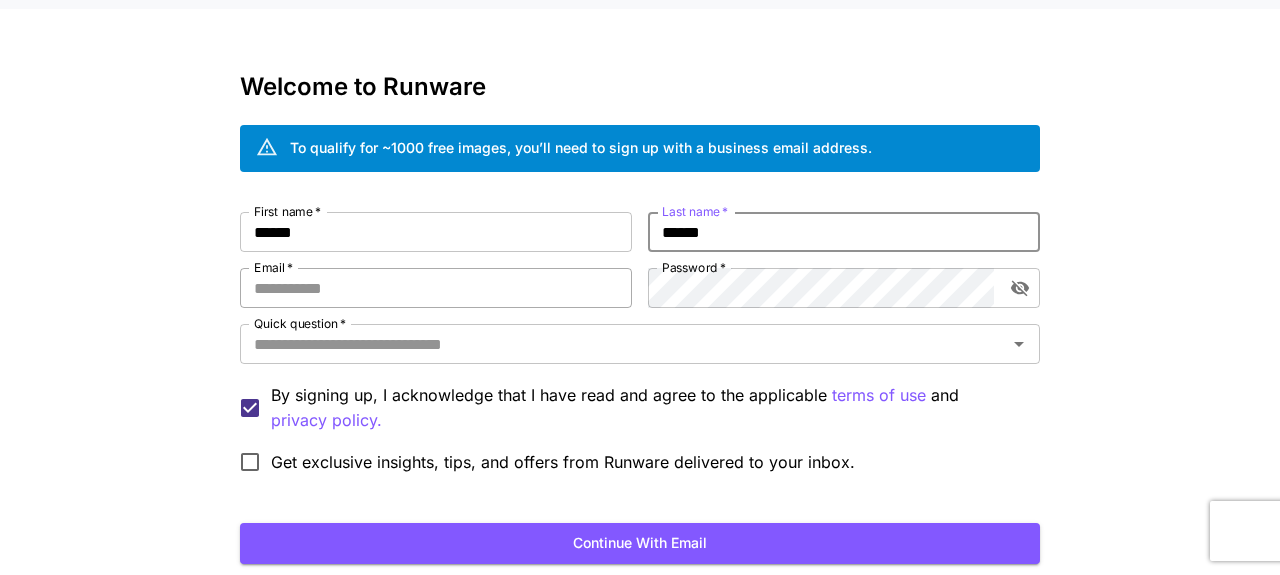 type on "******" 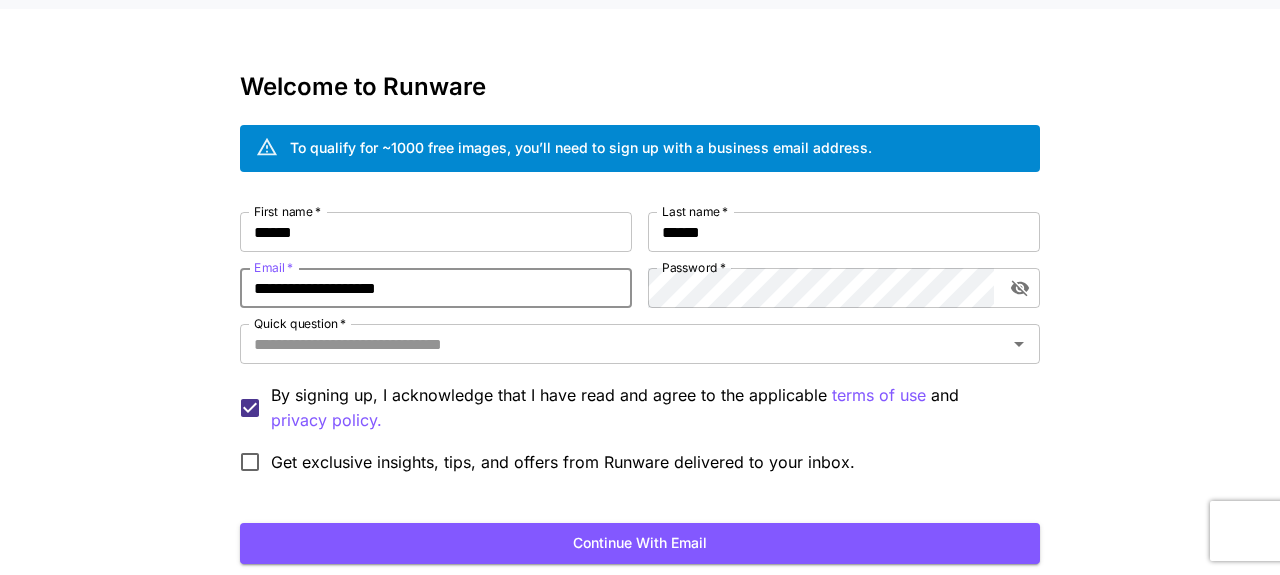 click on "**********" at bounding box center [436, 288] 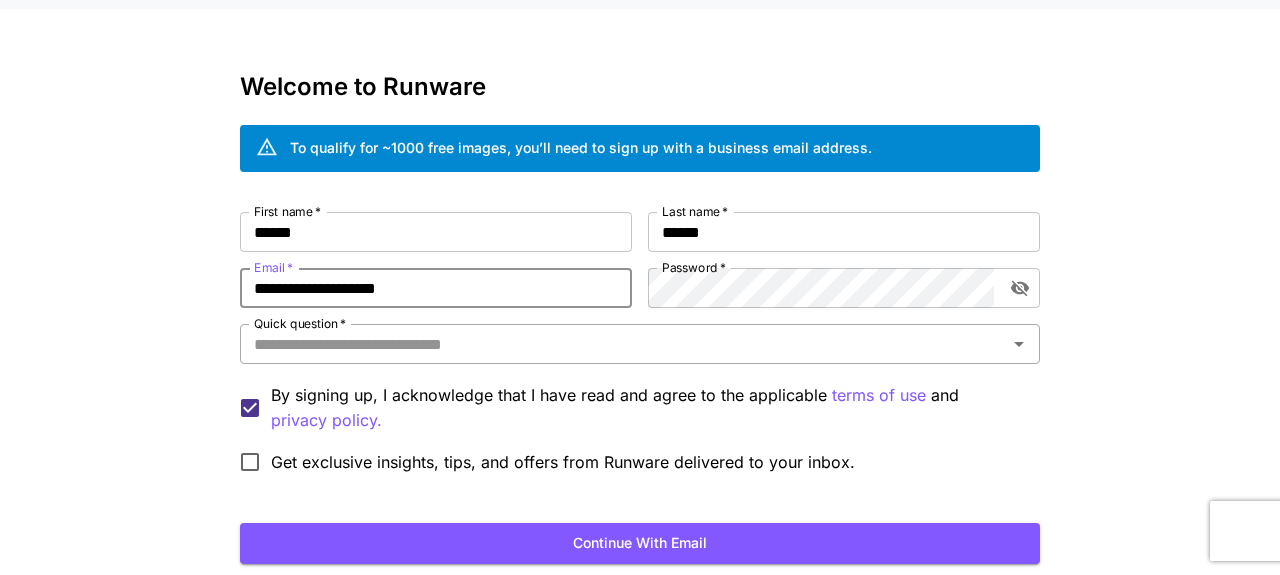 type on "**********" 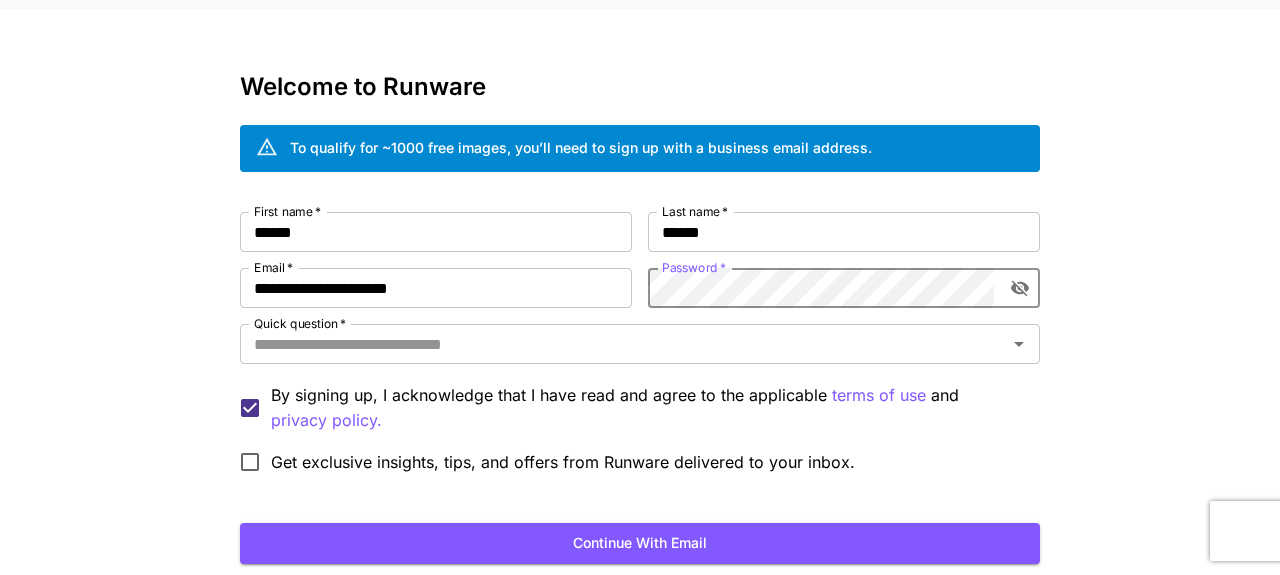 click on "Kick off with  ~1000 free images! 🎈 Welcome to Runware To qualify for ~1000 free images, you’ll need to sign up with a business email address. First name   * [FIRST] First name   * Last name   * [LAST] Last name   * [EMAIL] Email   * Password   * Password   * Quick question   * Quick question   * By signing up, I acknowledge that I have read and agree to the applicable   terms of use     and   privacy policy.   Get exclusive insights, tips, and offers from Runware delivered to your inbox. Continue with email Have an account?   Sign in © 2025, Runware.ai All systems normal" at bounding box center (640, 335) 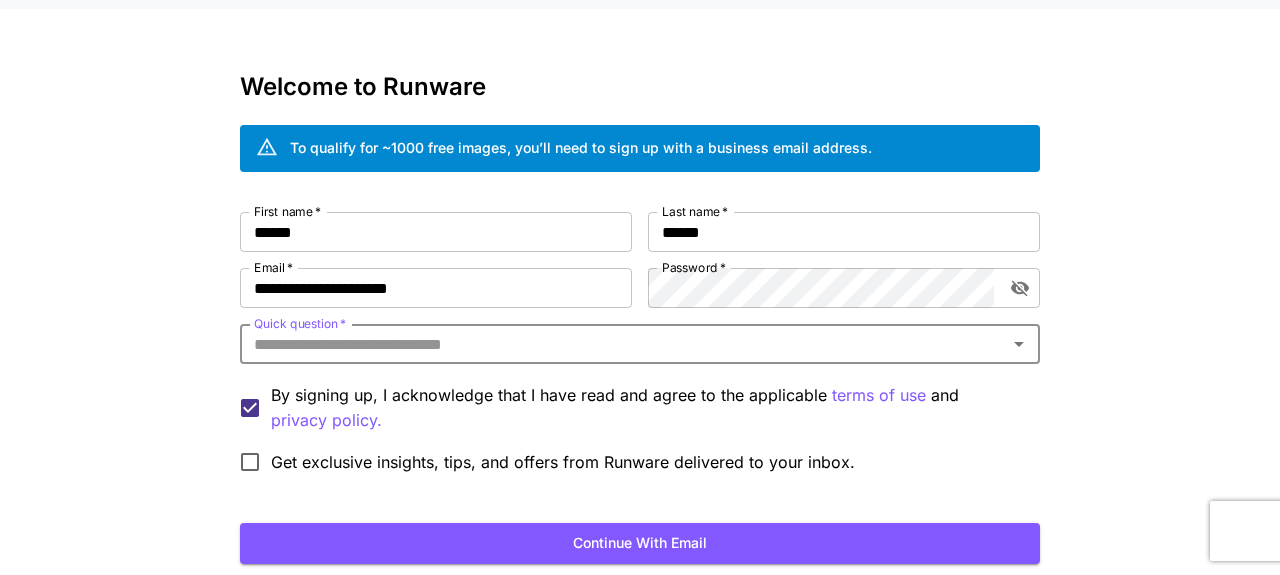 click on "Quick question   *" at bounding box center (623, 344) 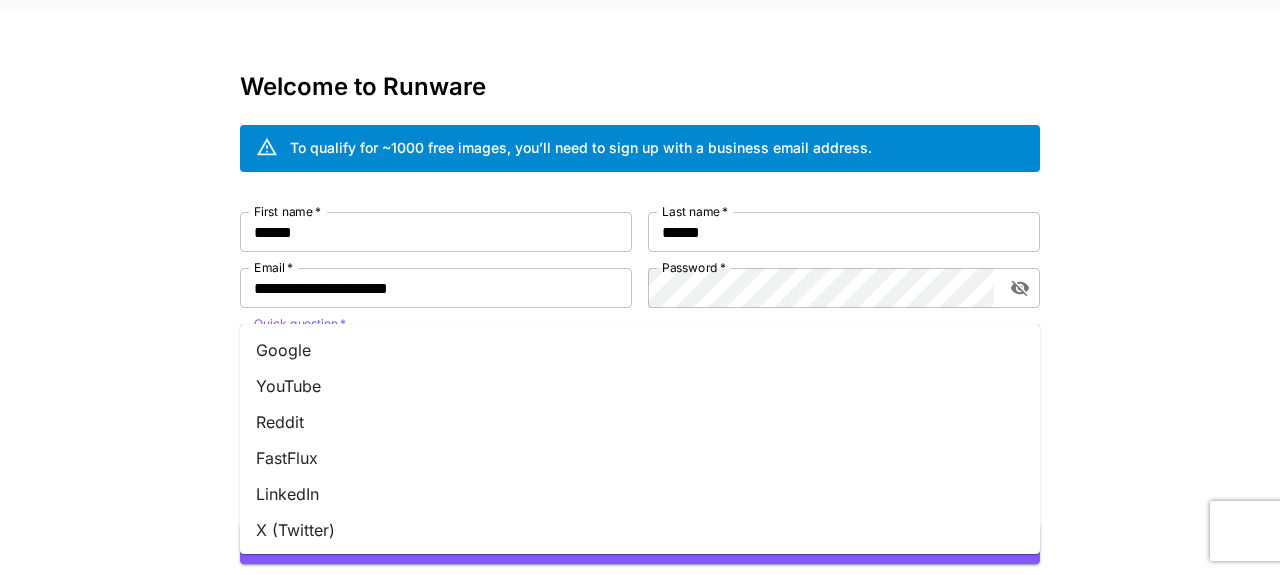 click on "Google" at bounding box center [640, 350] 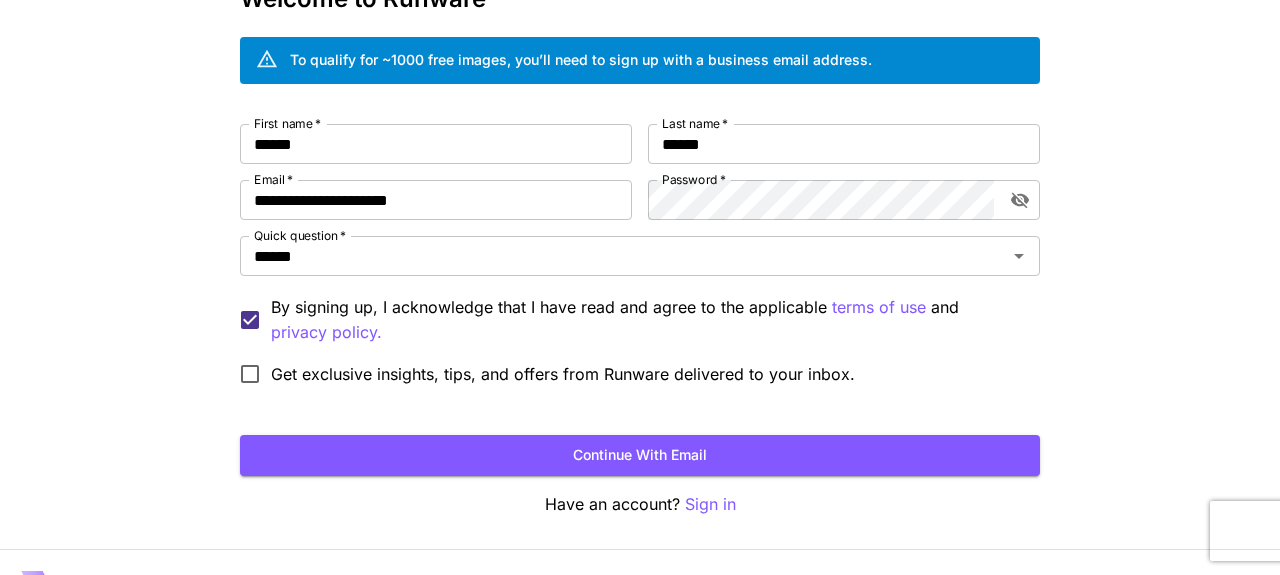 scroll, scrollTop: 178, scrollLeft: 0, axis: vertical 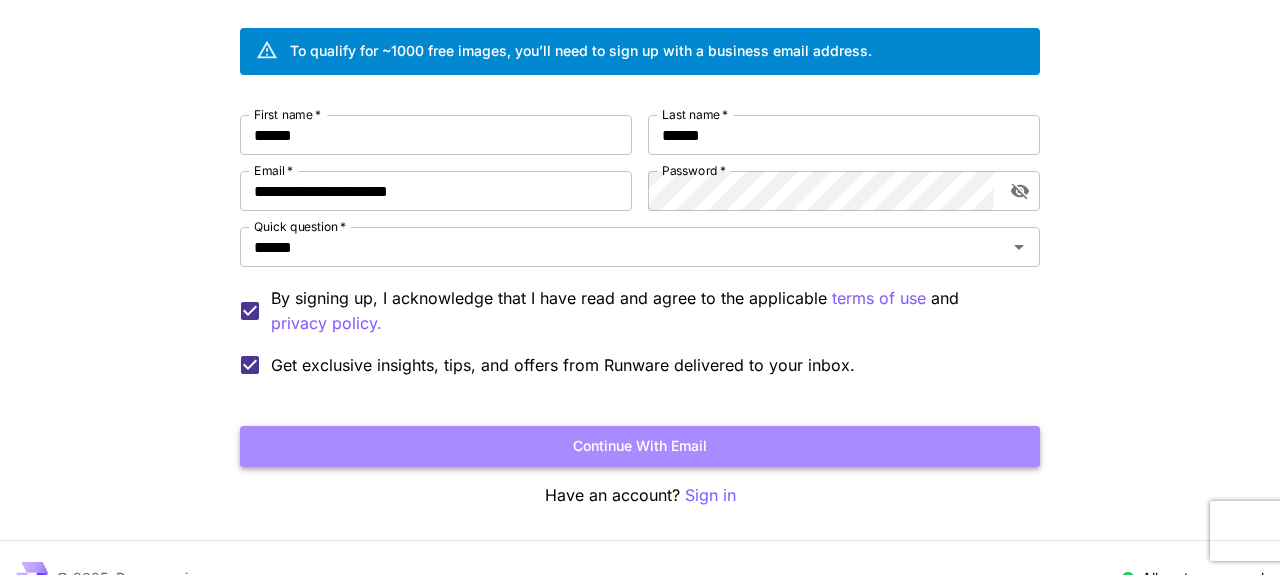 click on "Continue with email" at bounding box center [640, 446] 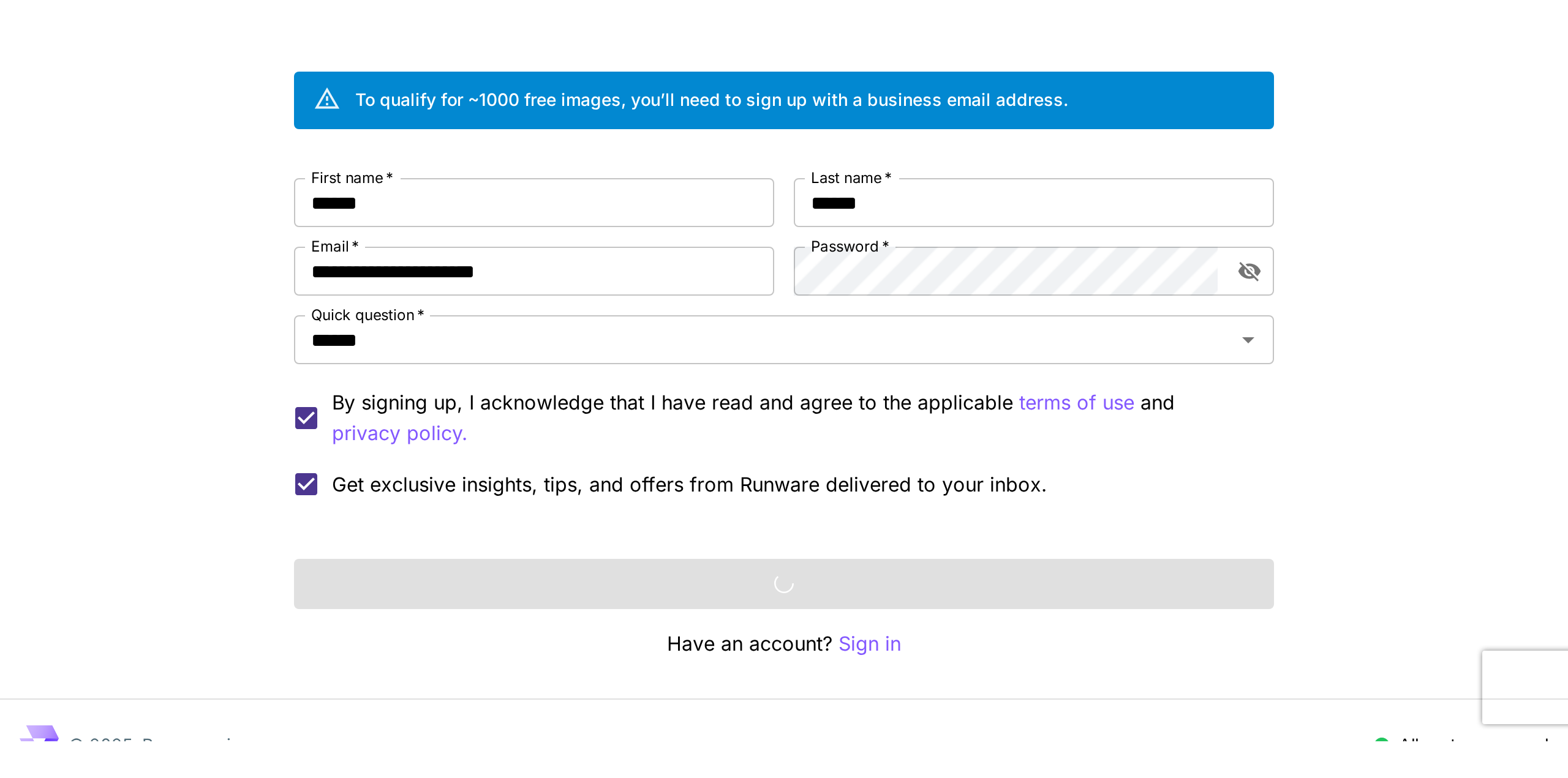 scroll, scrollTop: 0, scrollLeft: 0, axis: both 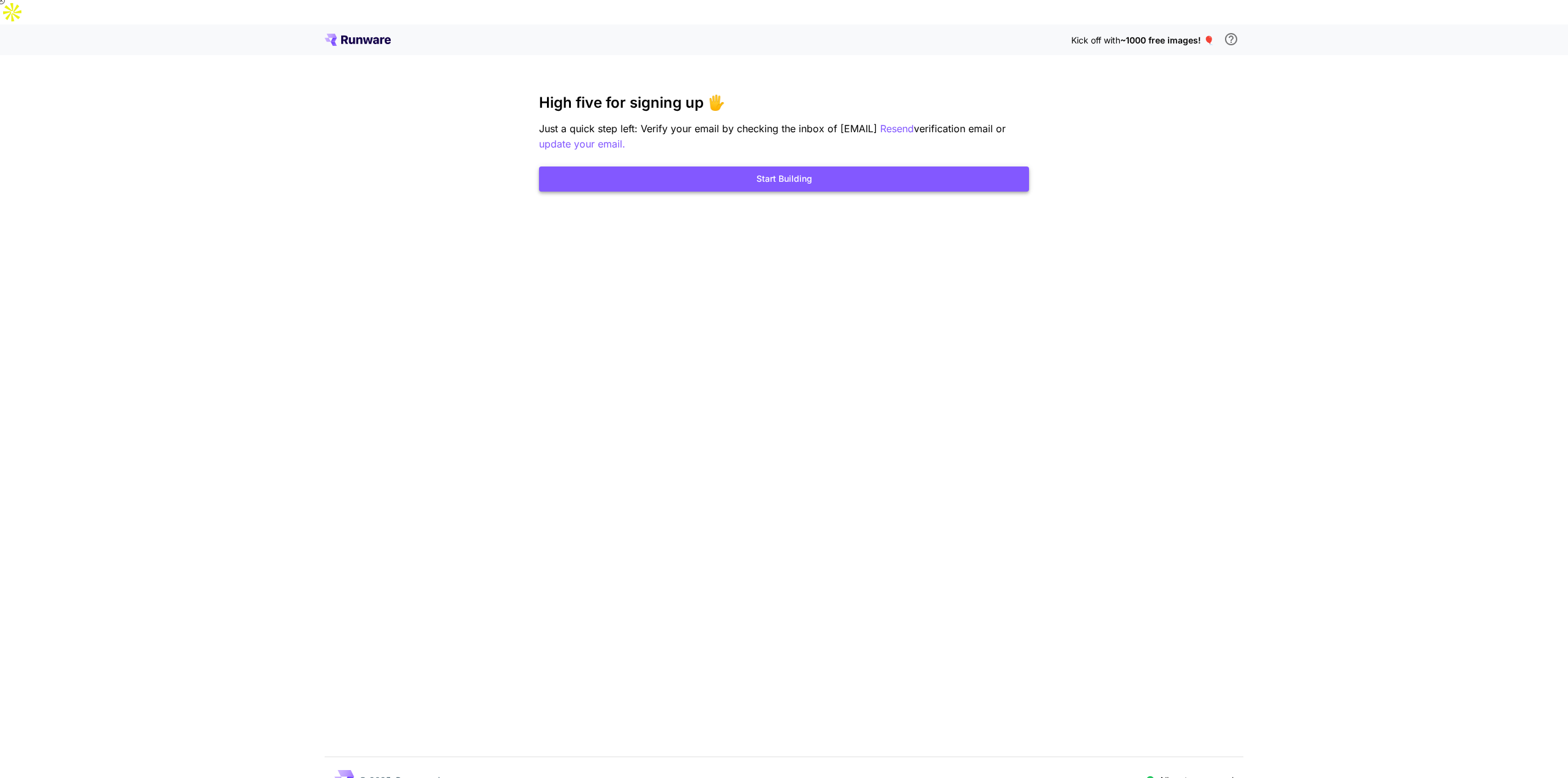 click on "Start Building" at bounding box center (784, 179) 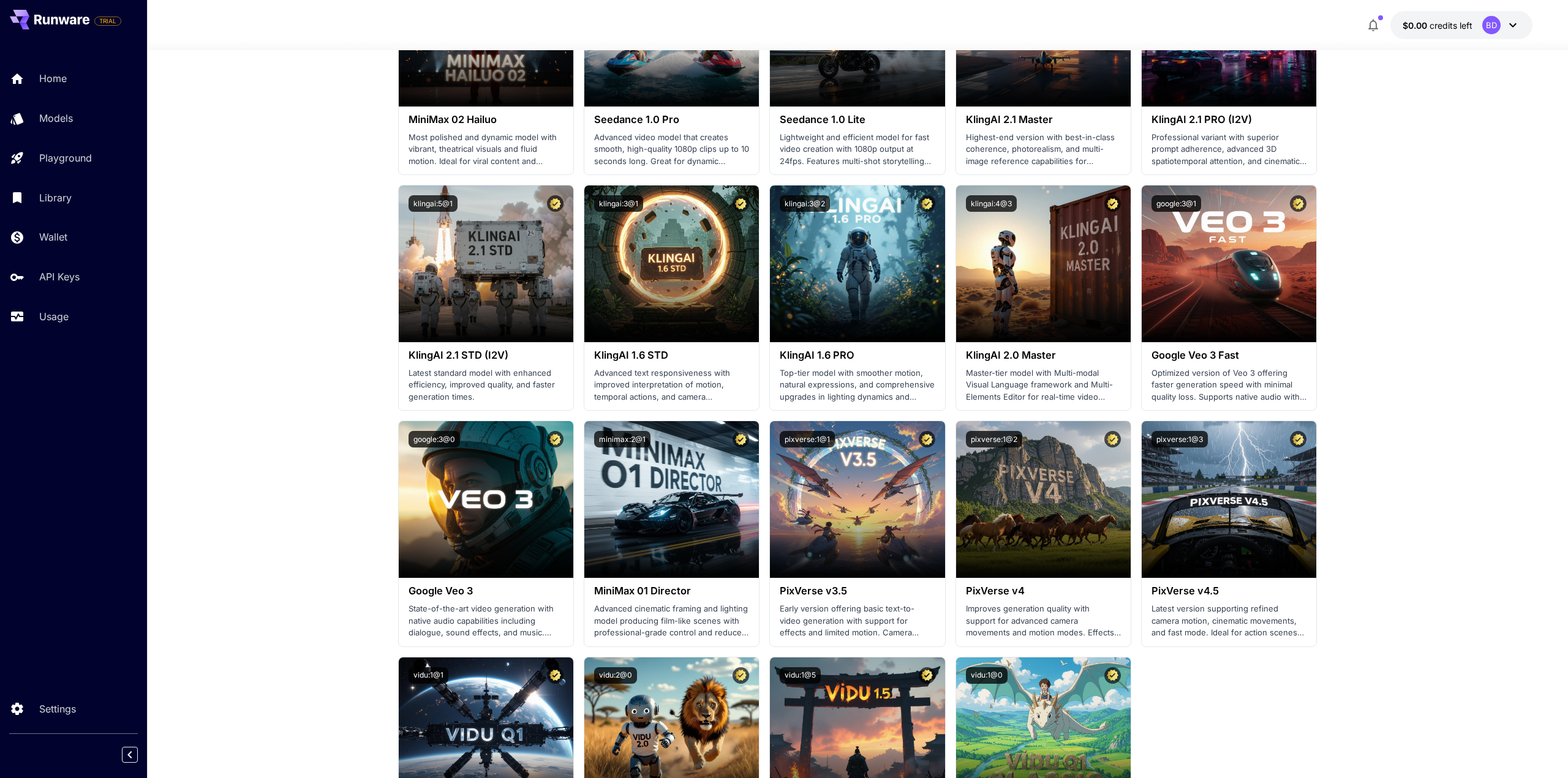 scroll, scrollTop: 583, scrollLeft: 0, axis: vertical 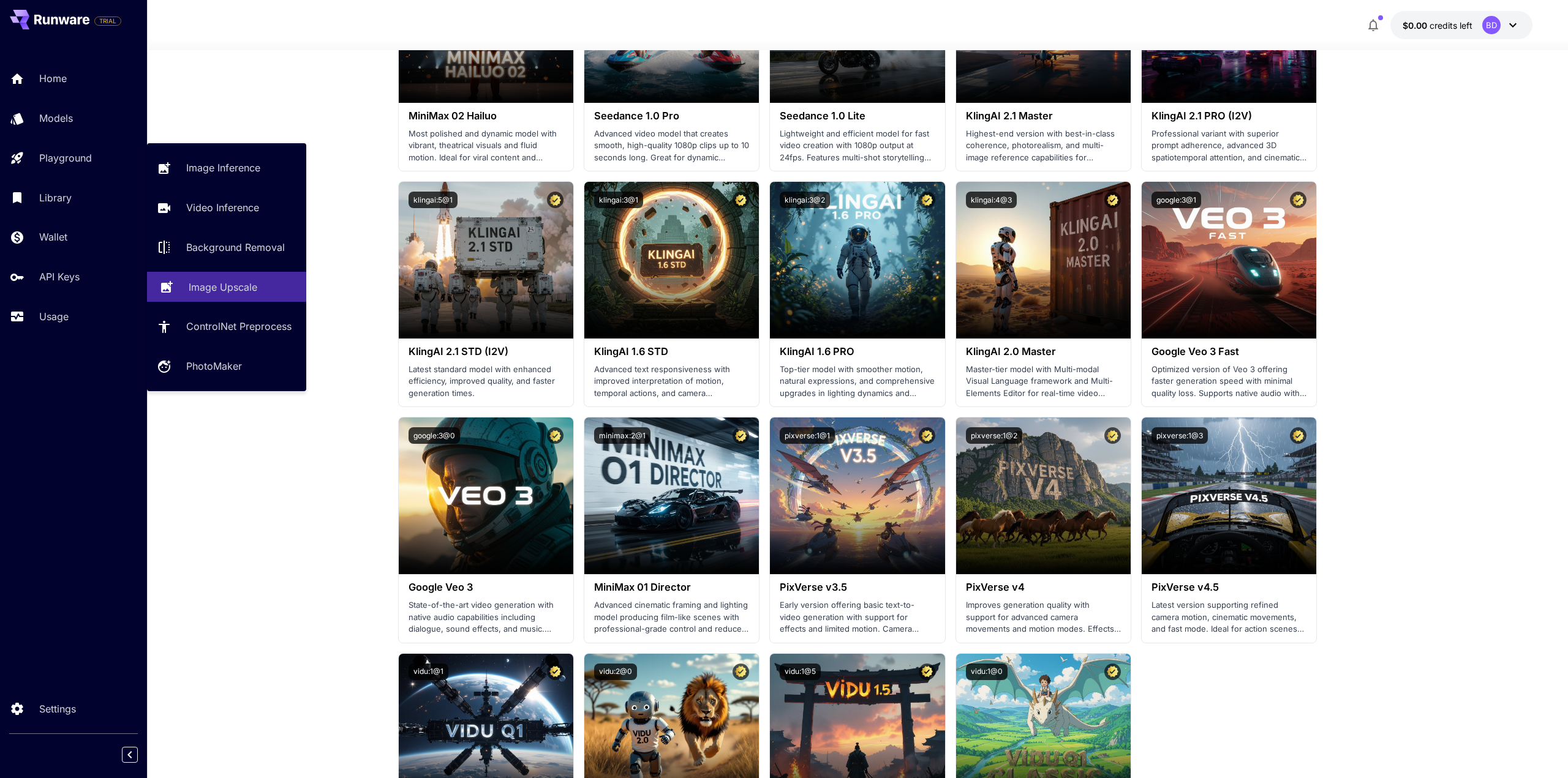 click on "Image Upscale" at bounding box center (223, 287) 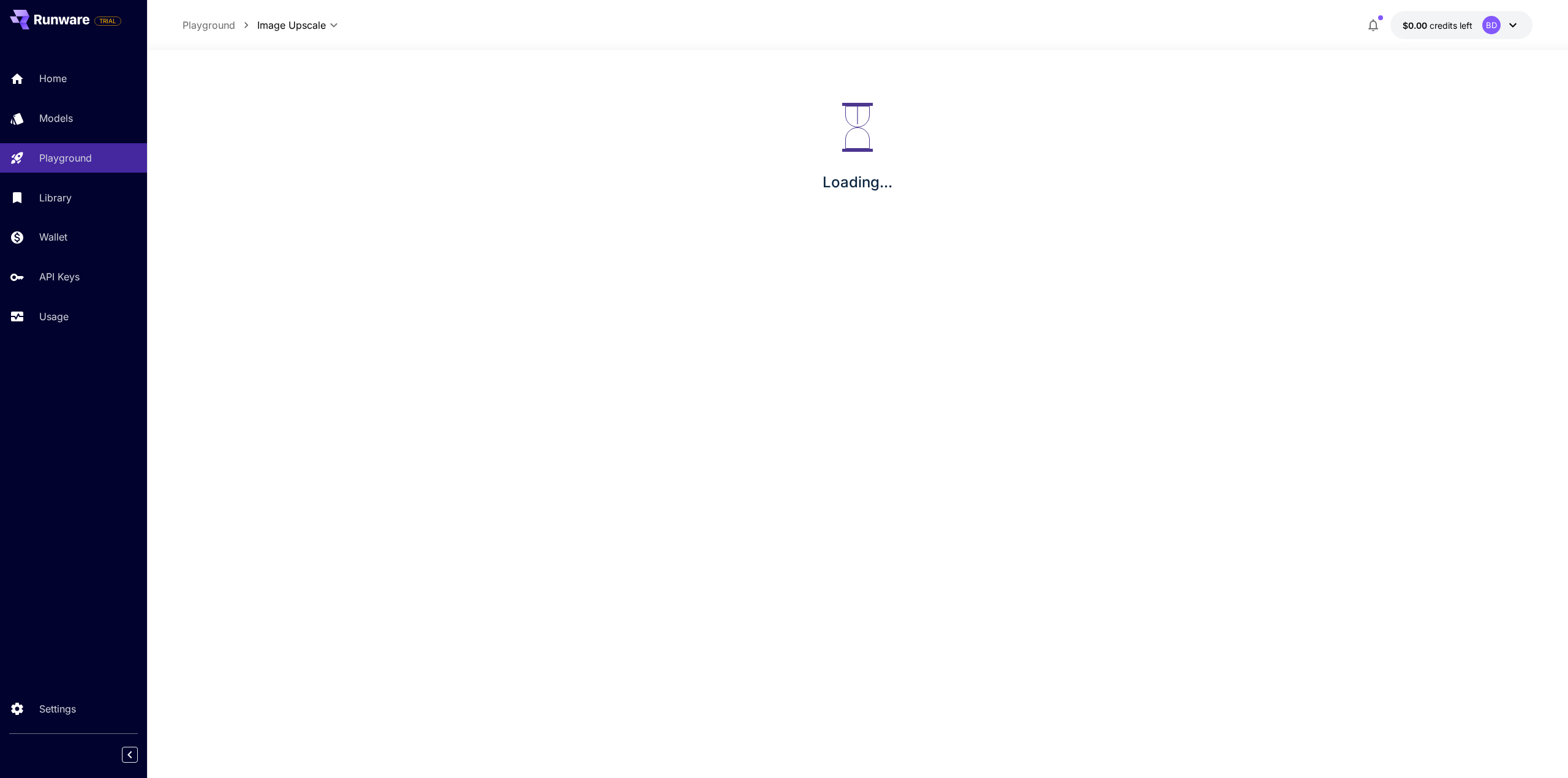 scroll, scrollTop: 0, scrollLeft: 0, axis: both 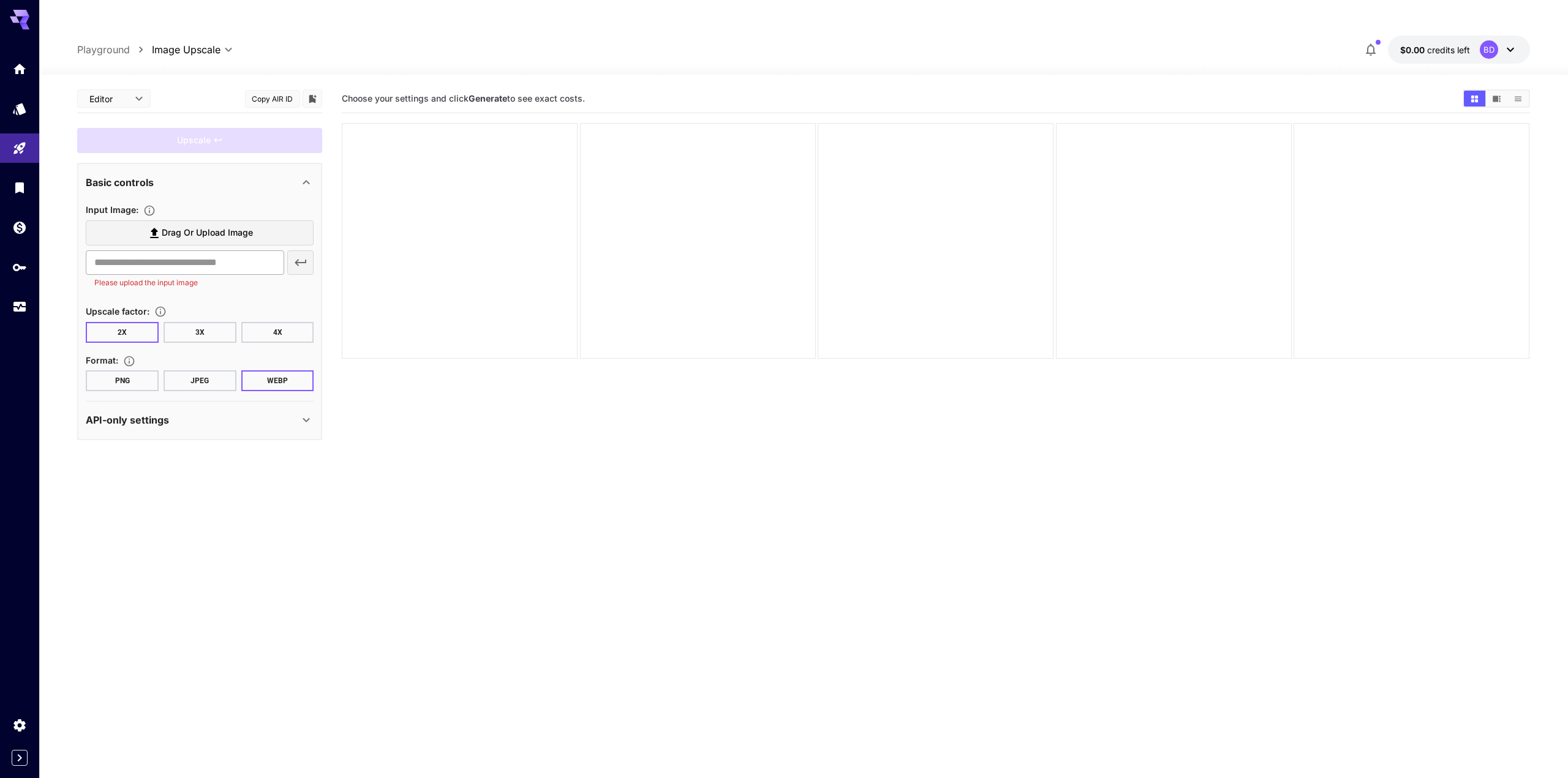 click at bounding box center [184, 263] 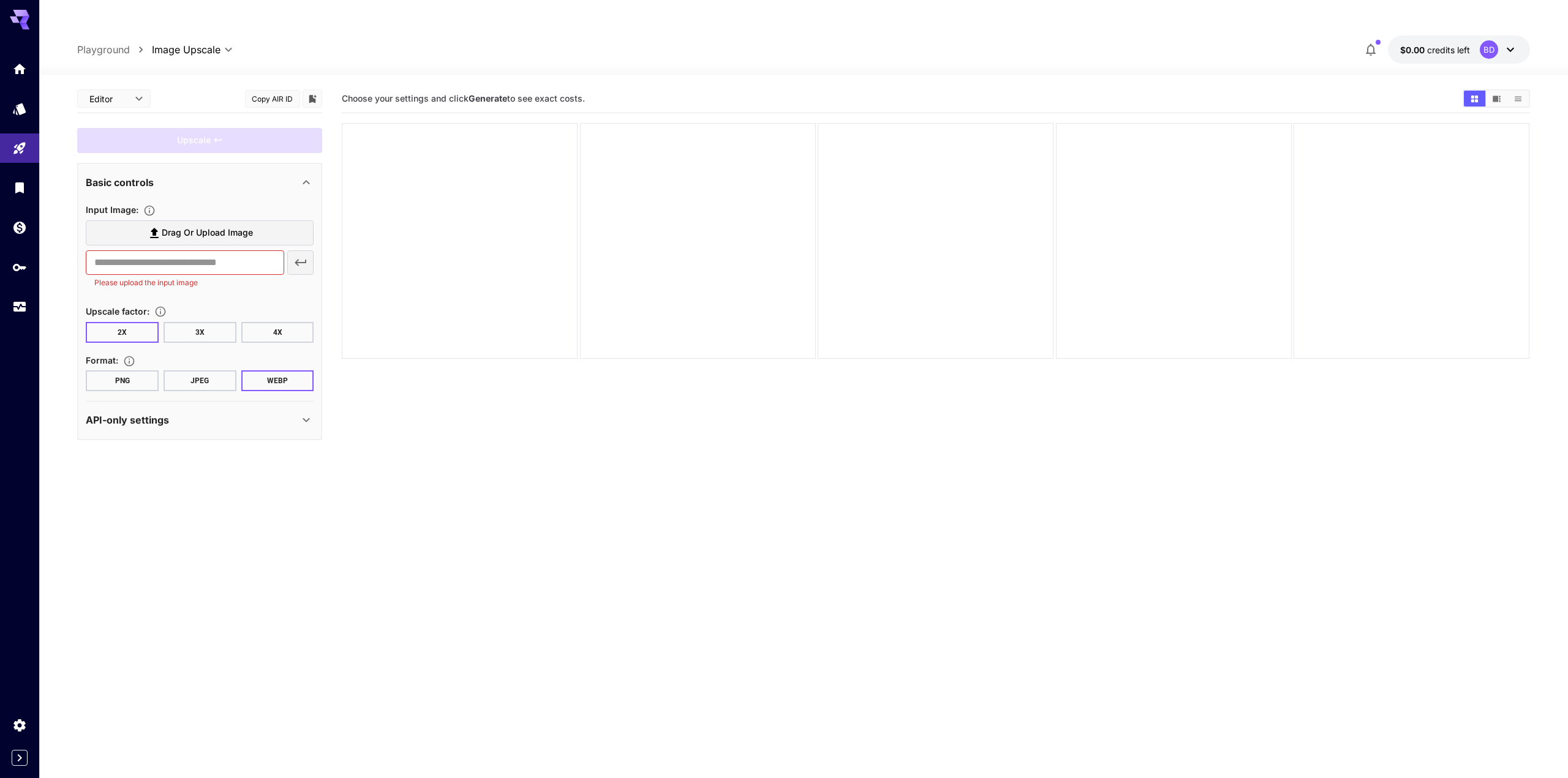 drag, startPoint x: 190, startPoint y: 213, endPoint x: 614, endPoint y: 346, distance: 444.3703 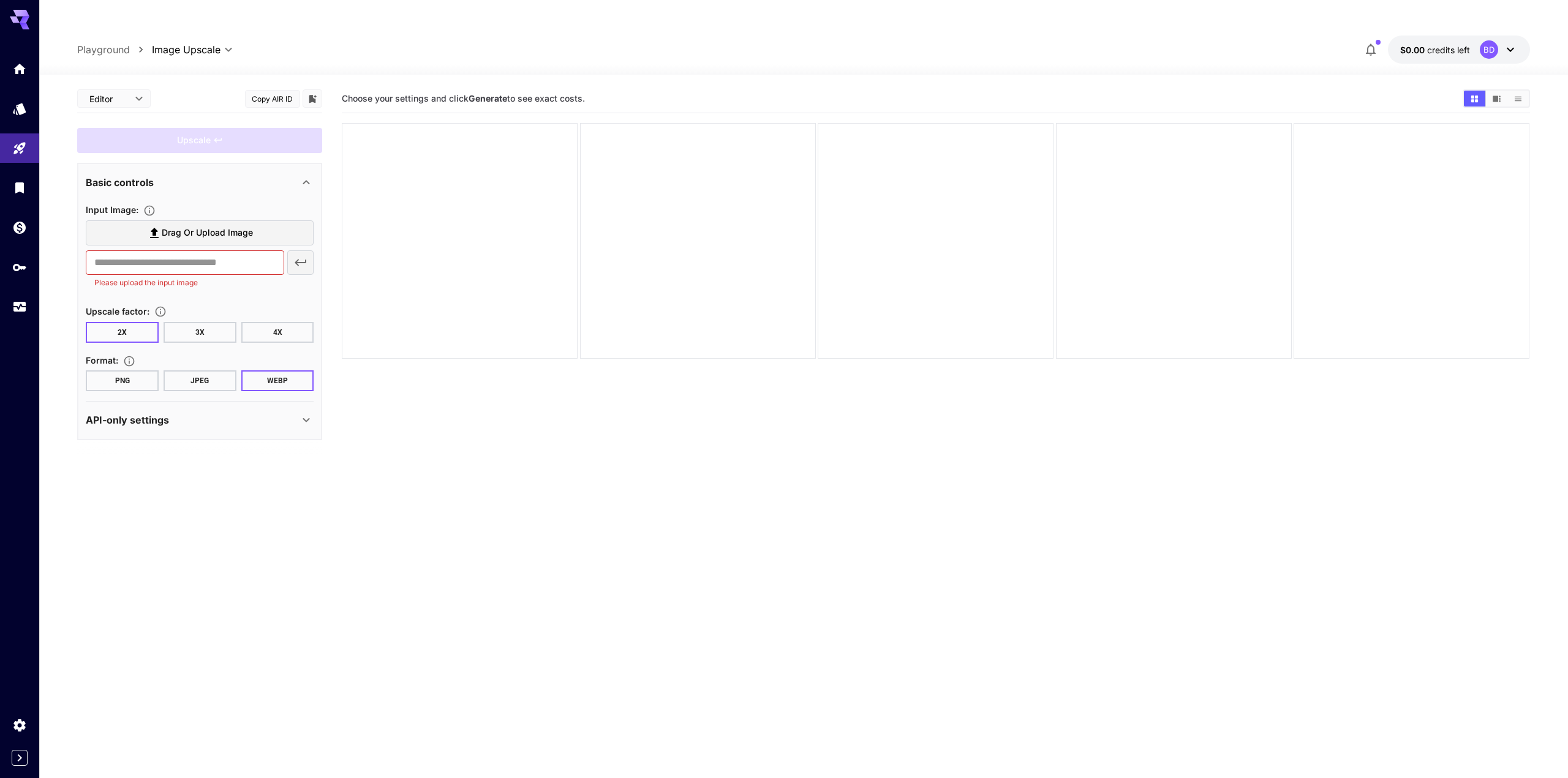 click on "3X" at bounding box center (200, 332) 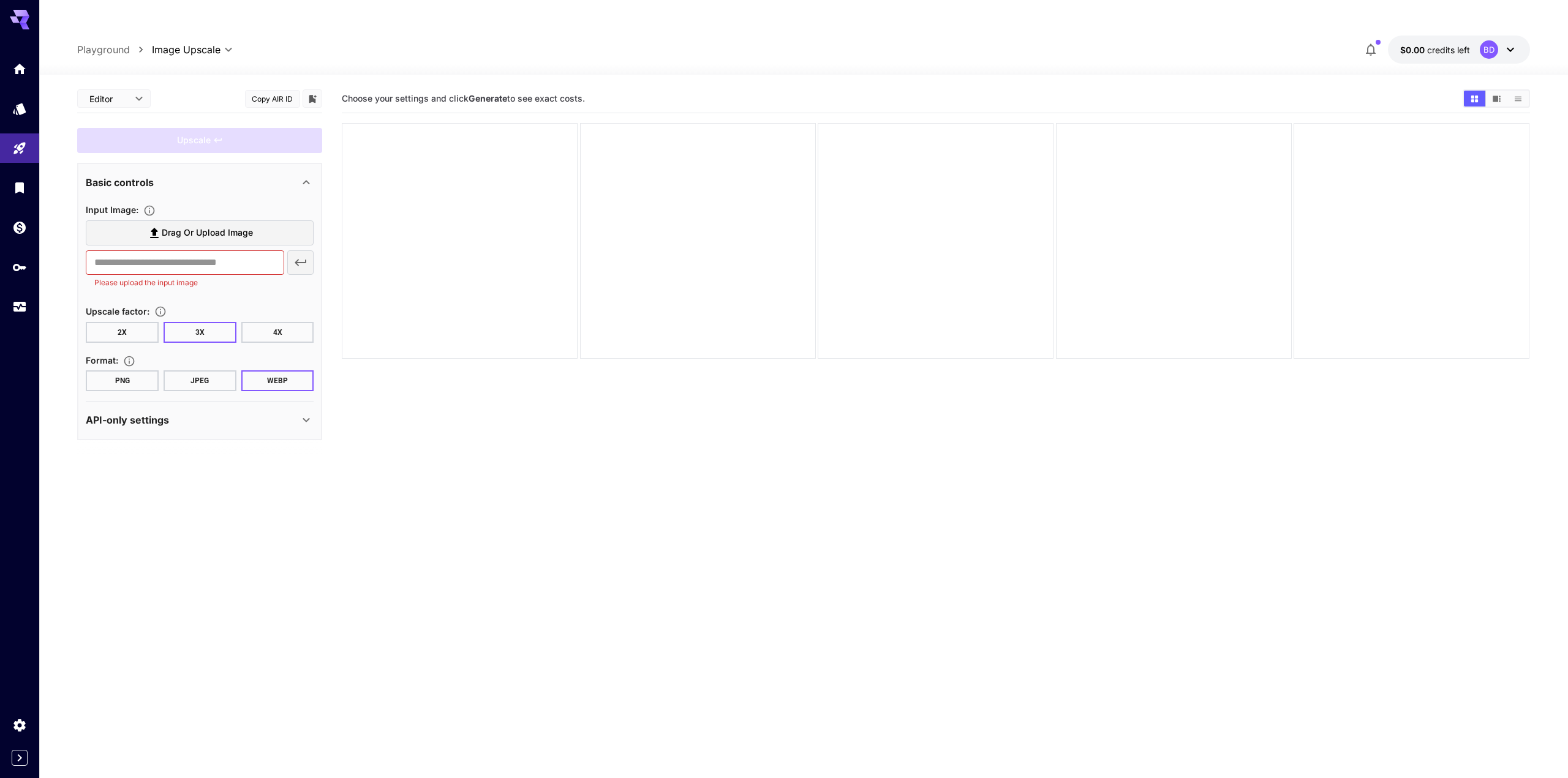 click on "4X" at bounding box center (277, 332) 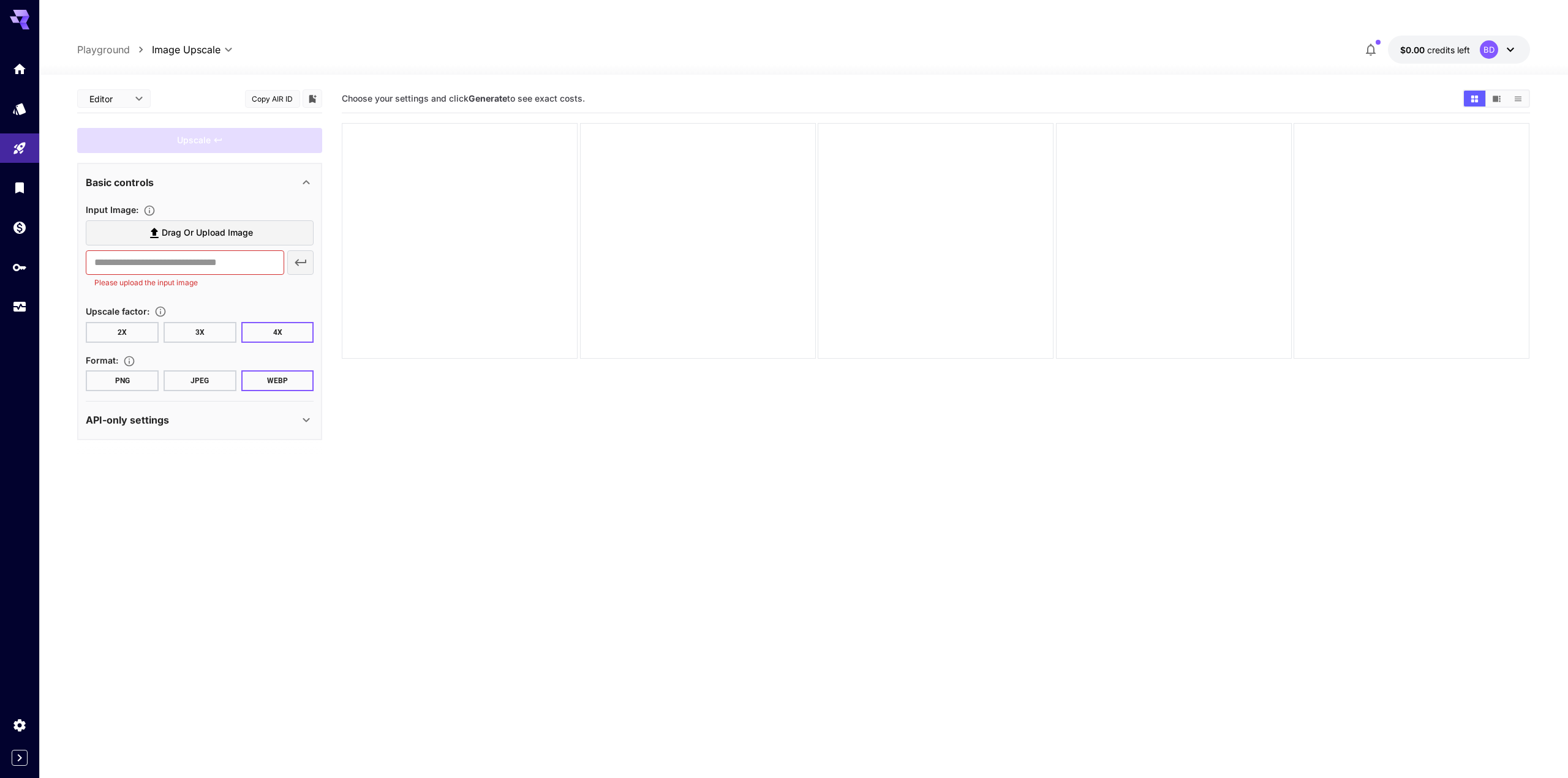 click on "2X" at bounding box center [122, 332] 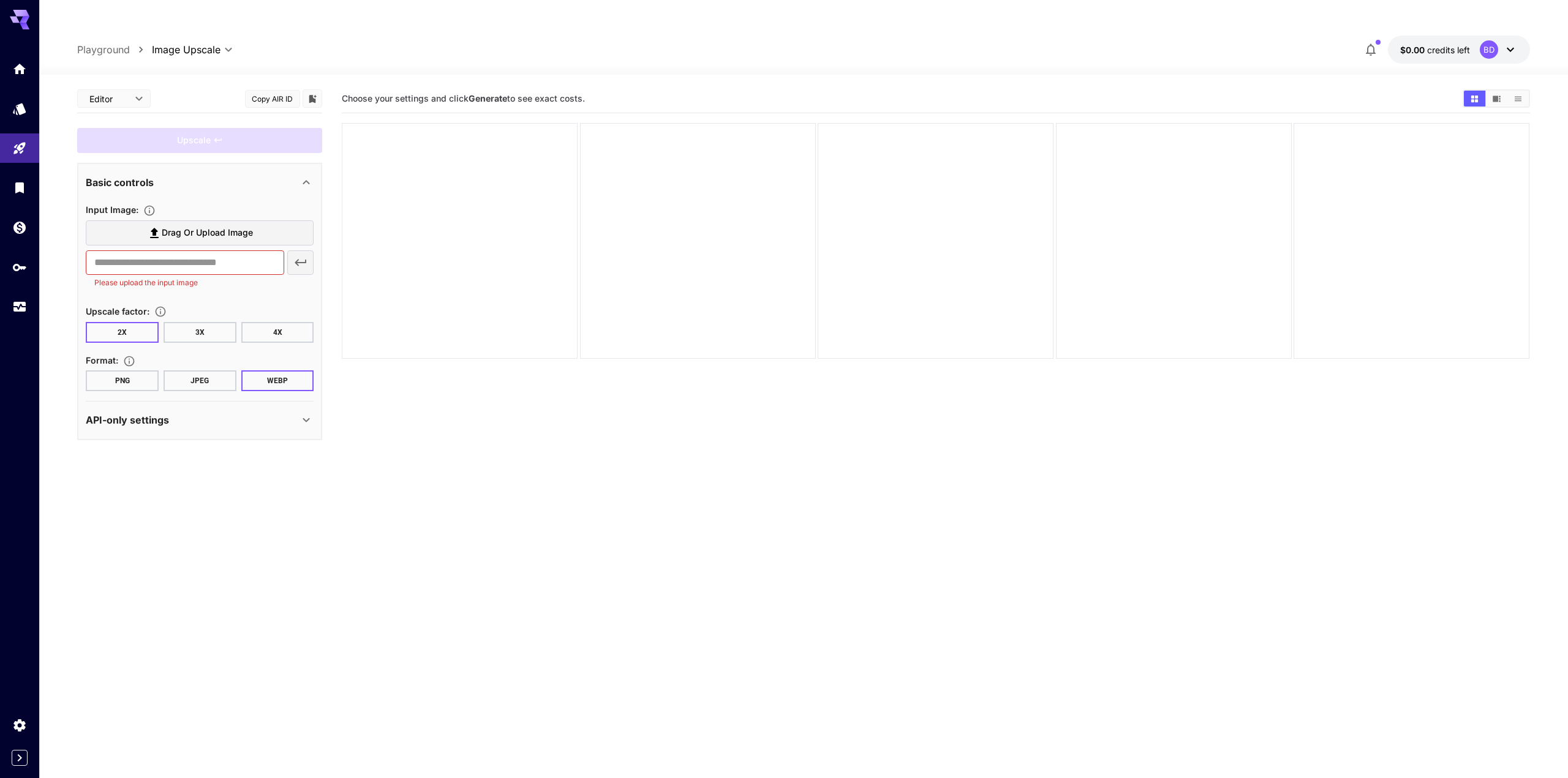 click on "JPEG" at bounding box center [200, 381] 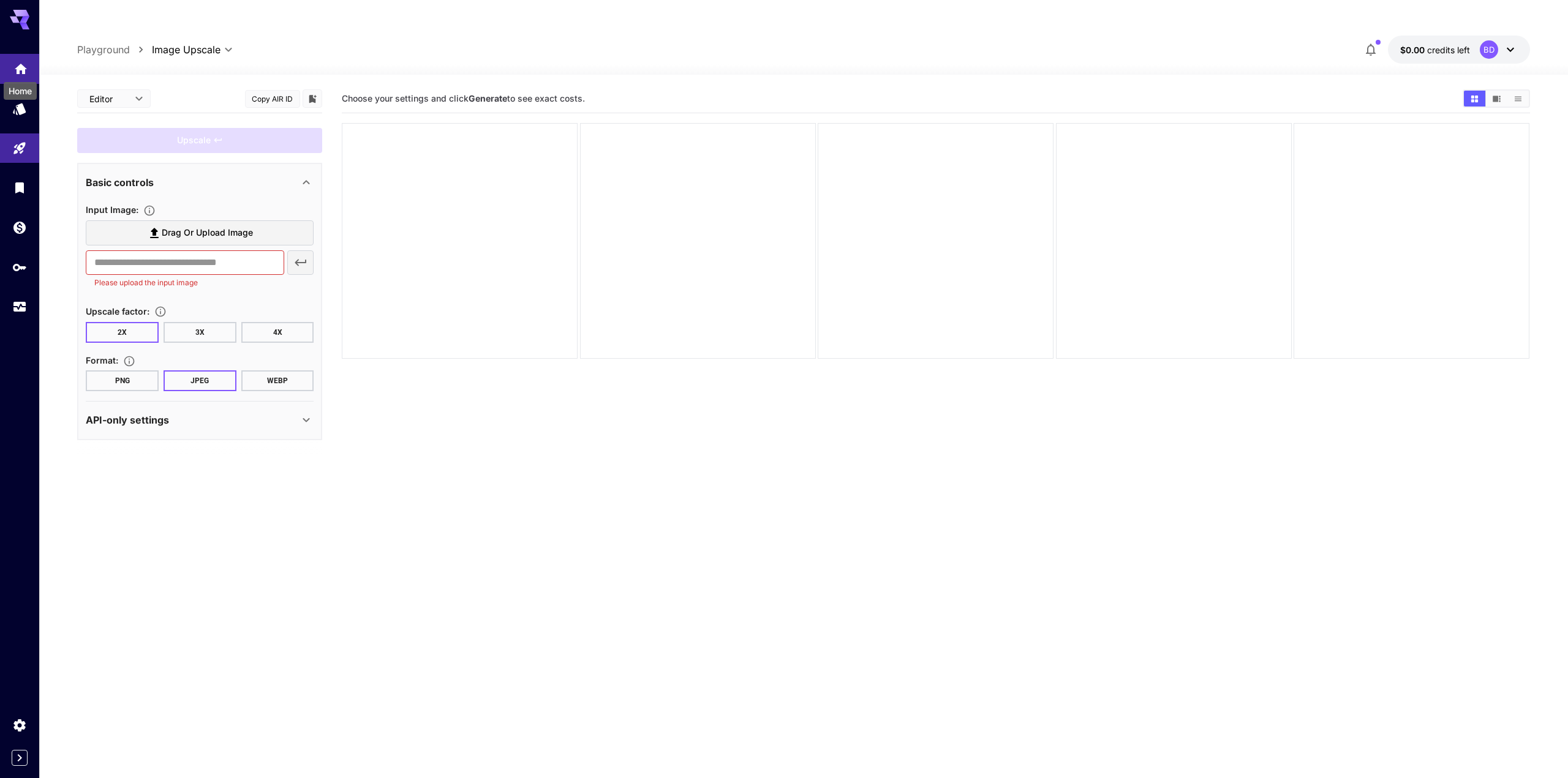 click 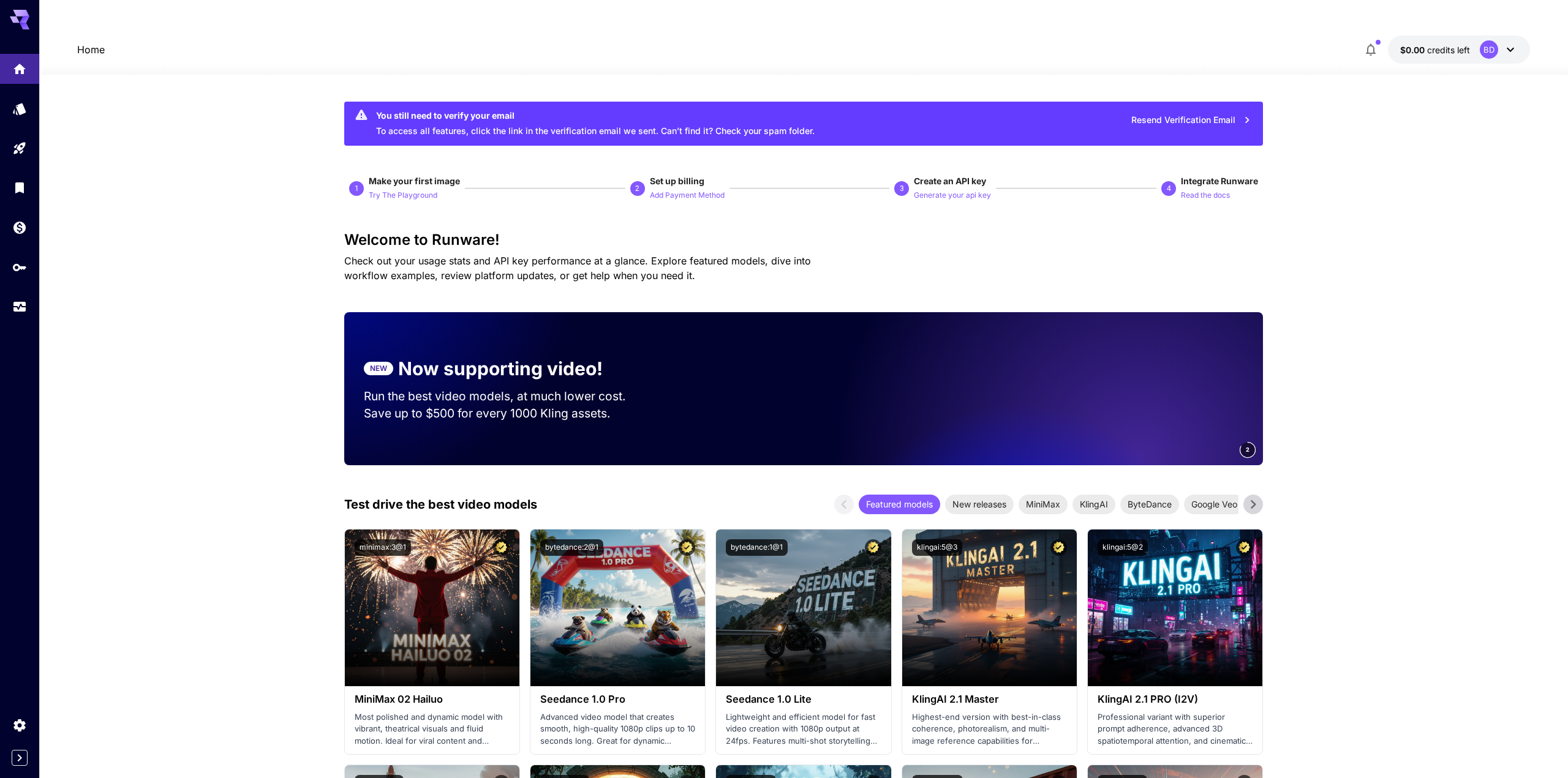 click at bounding box center [1091, 388] 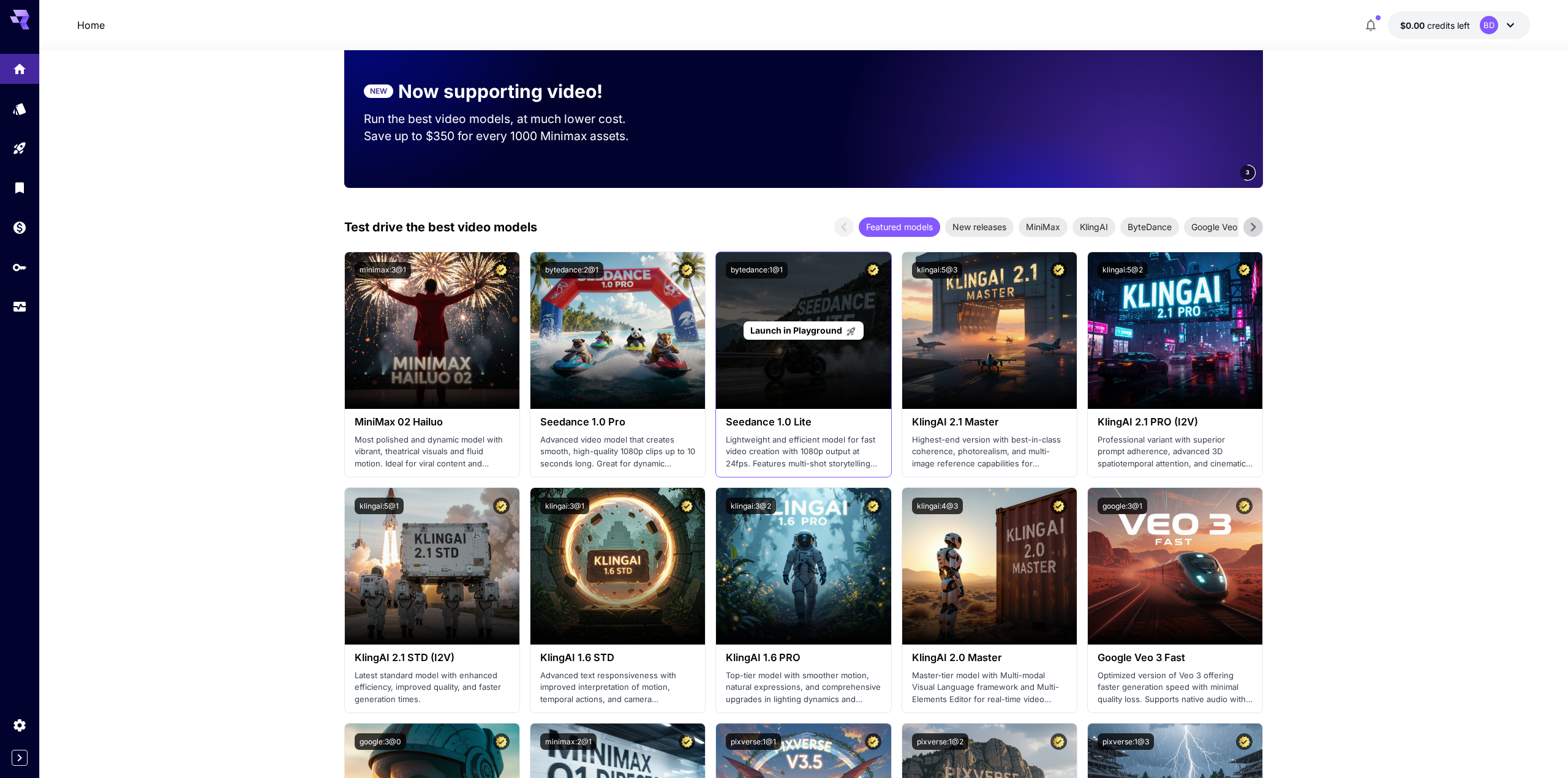 scroll, scrollTop: 0, scrollLeft: 0, axis: both 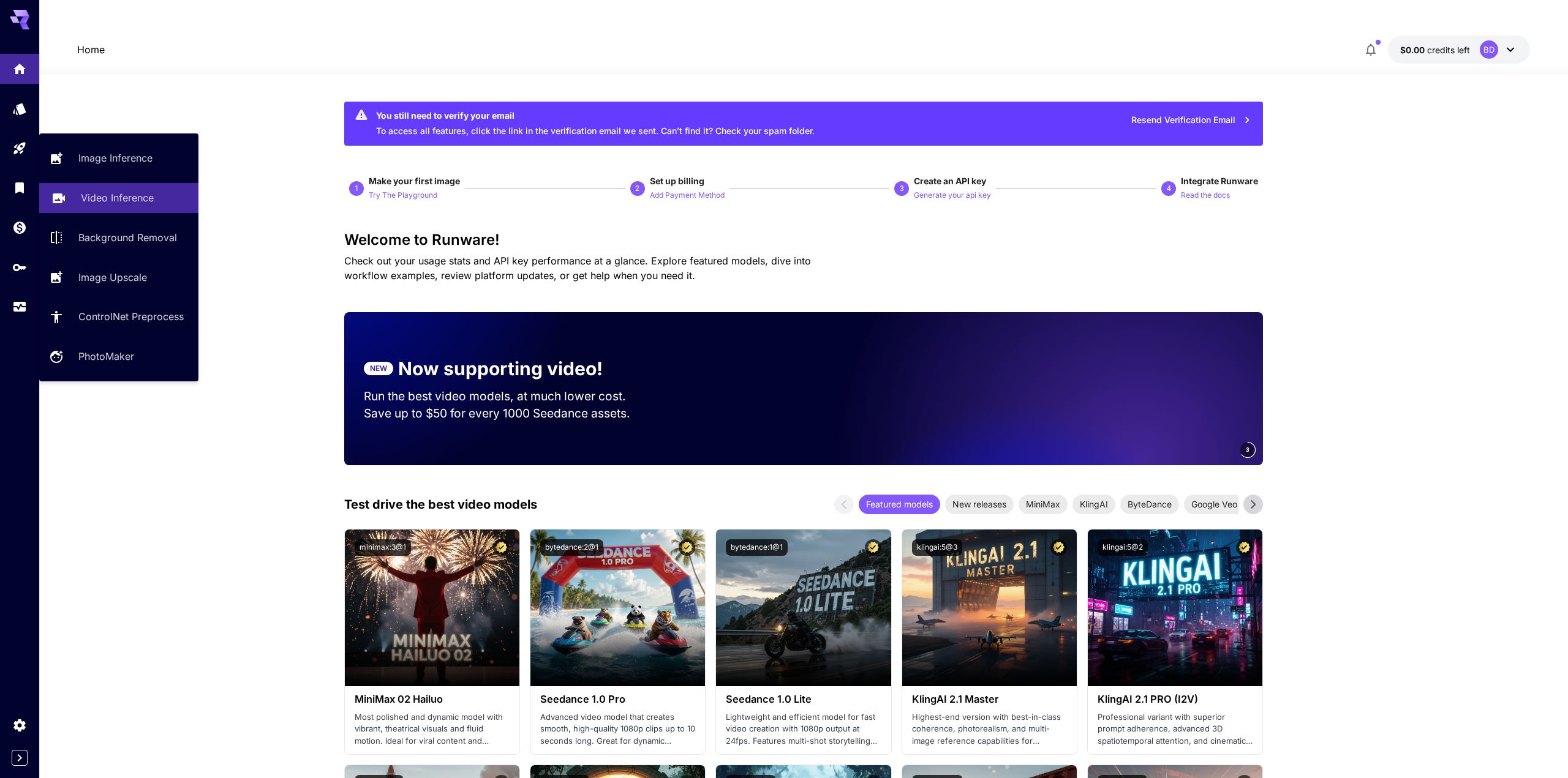 click on "Video Inference" at bounding box center [117, 198] 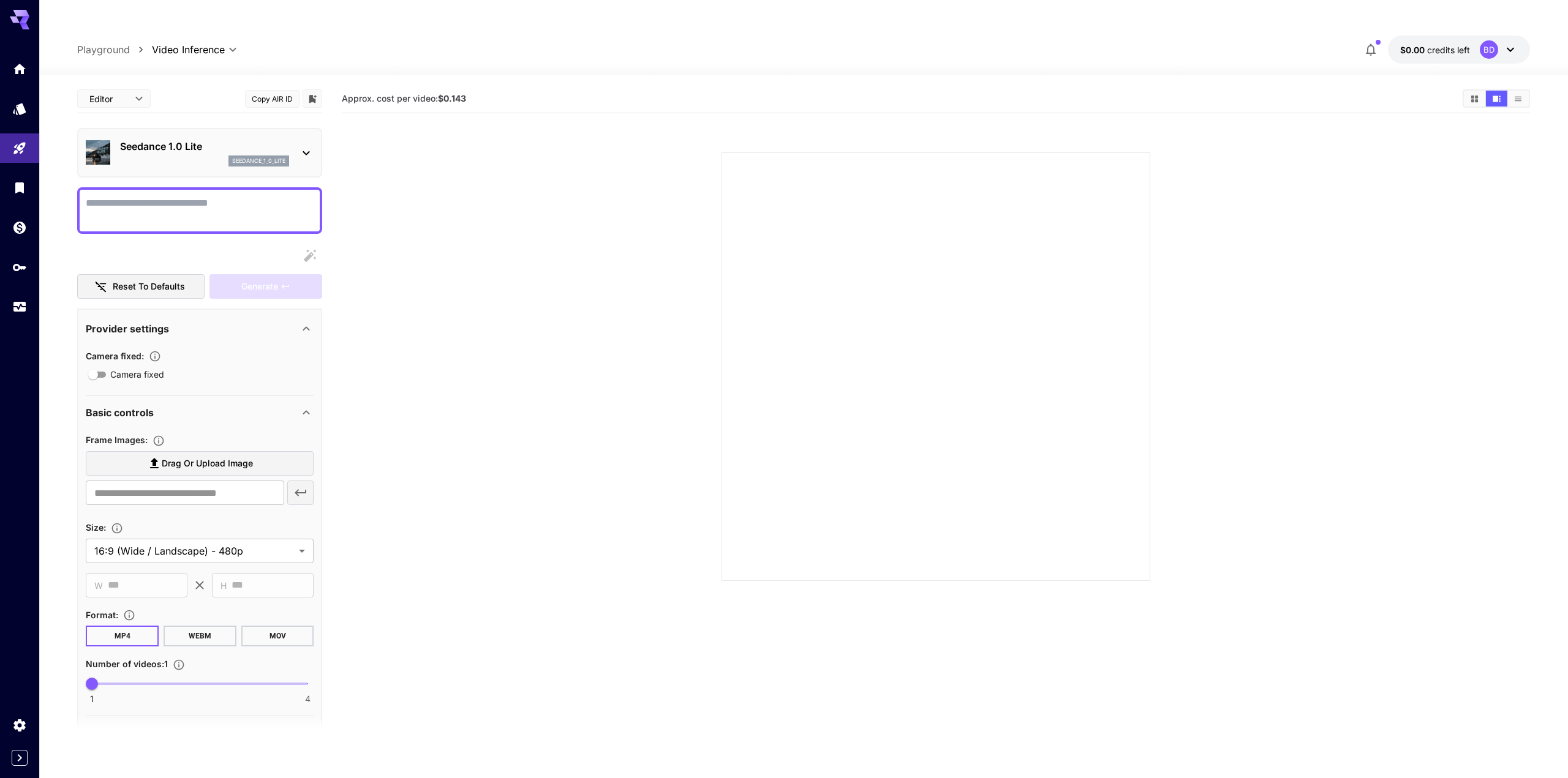 click on "Camera fixed" at bounding box center [200, 211] 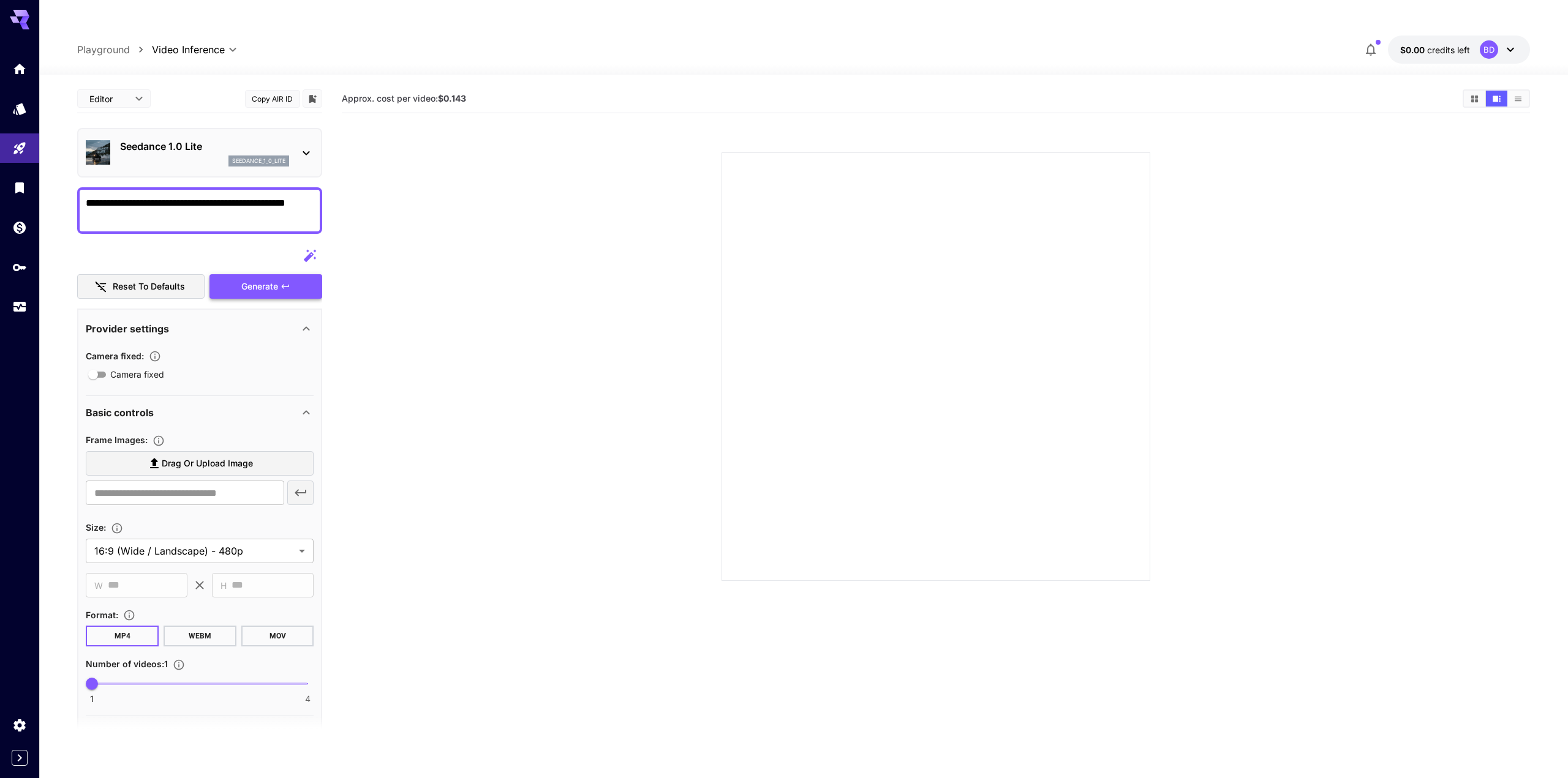 type on "**********" 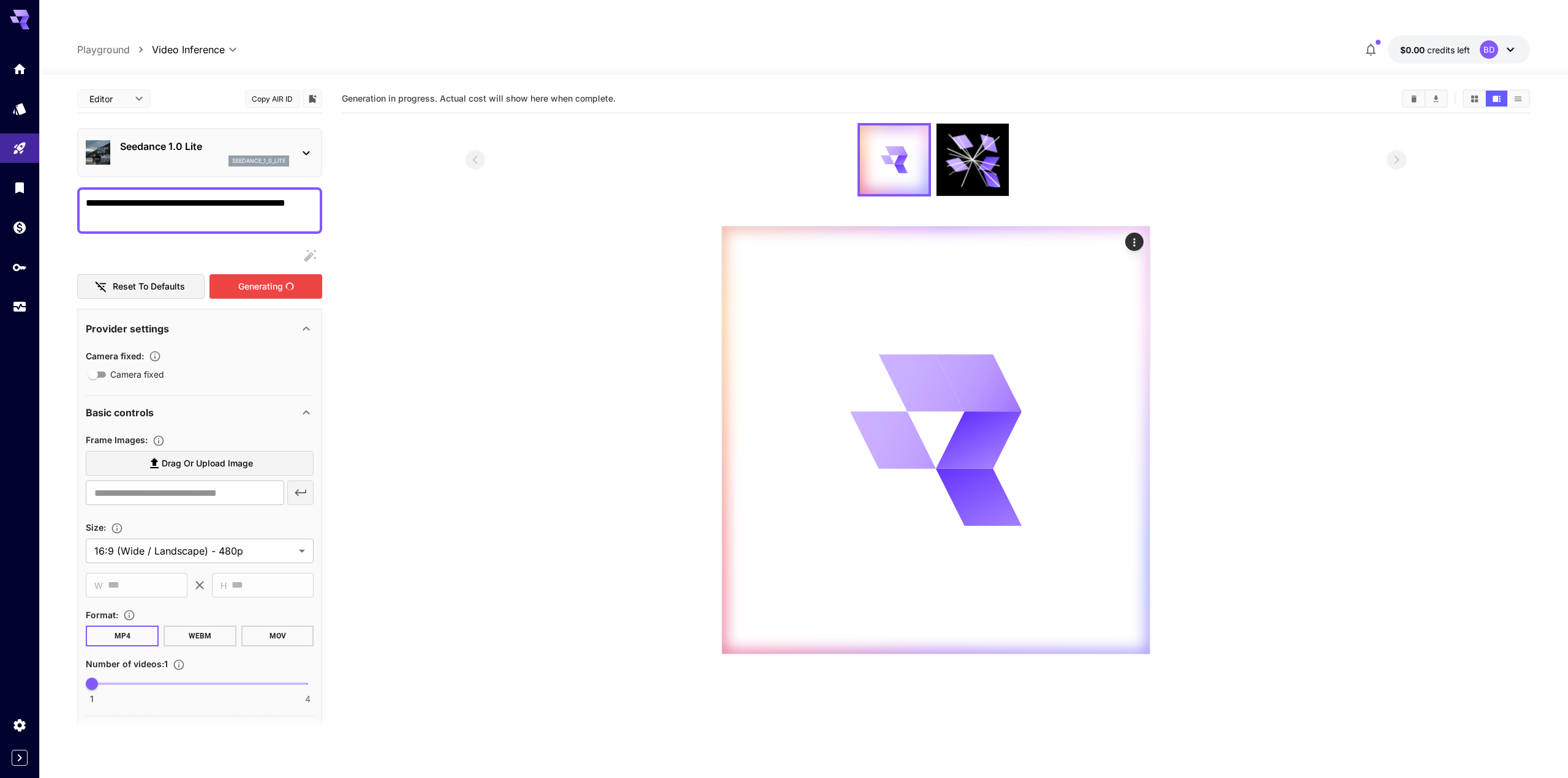 click on "Generating" at bounding box center [266, 286] 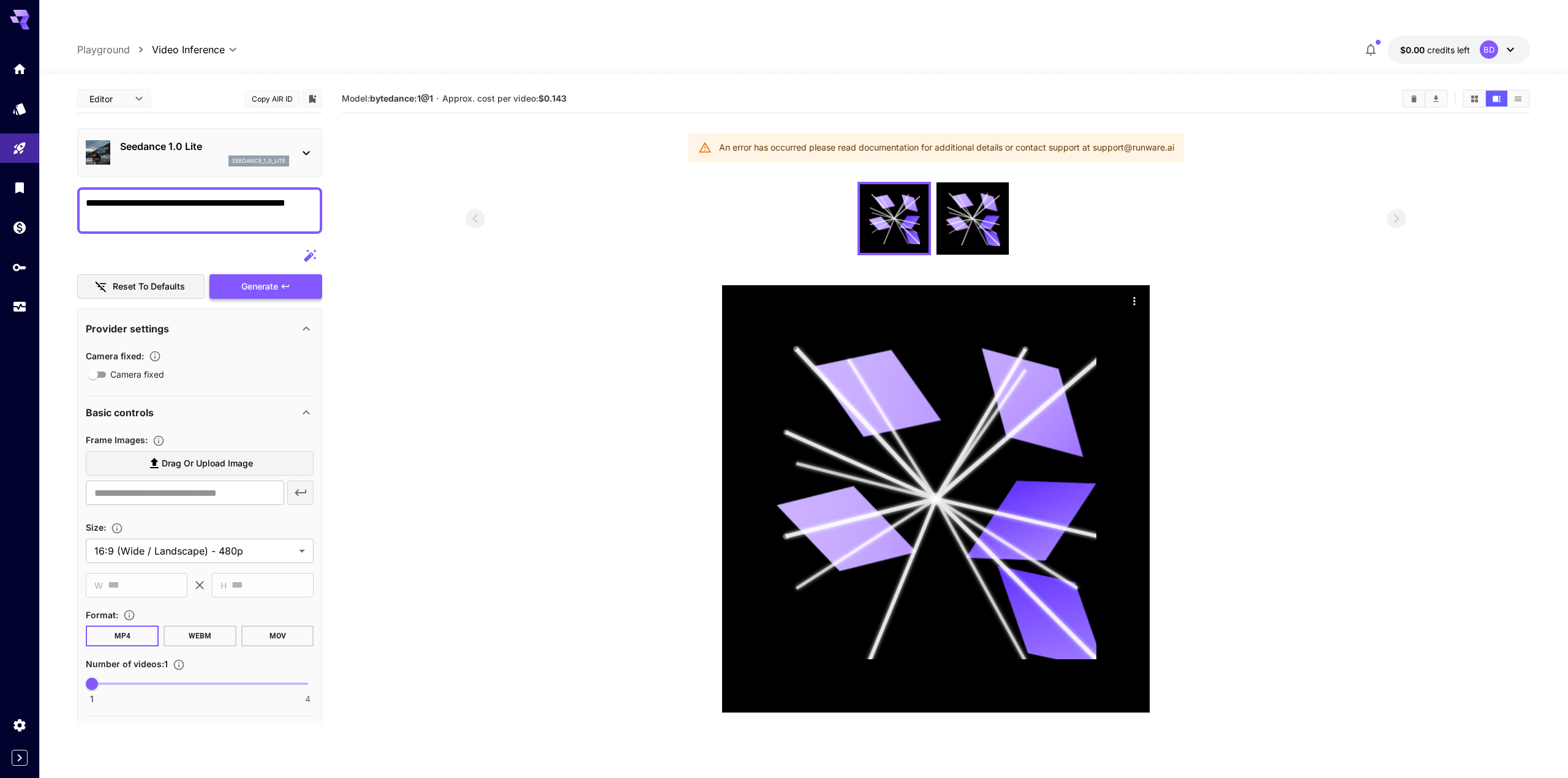 click on "Generate" at bounding box center (266, 286) 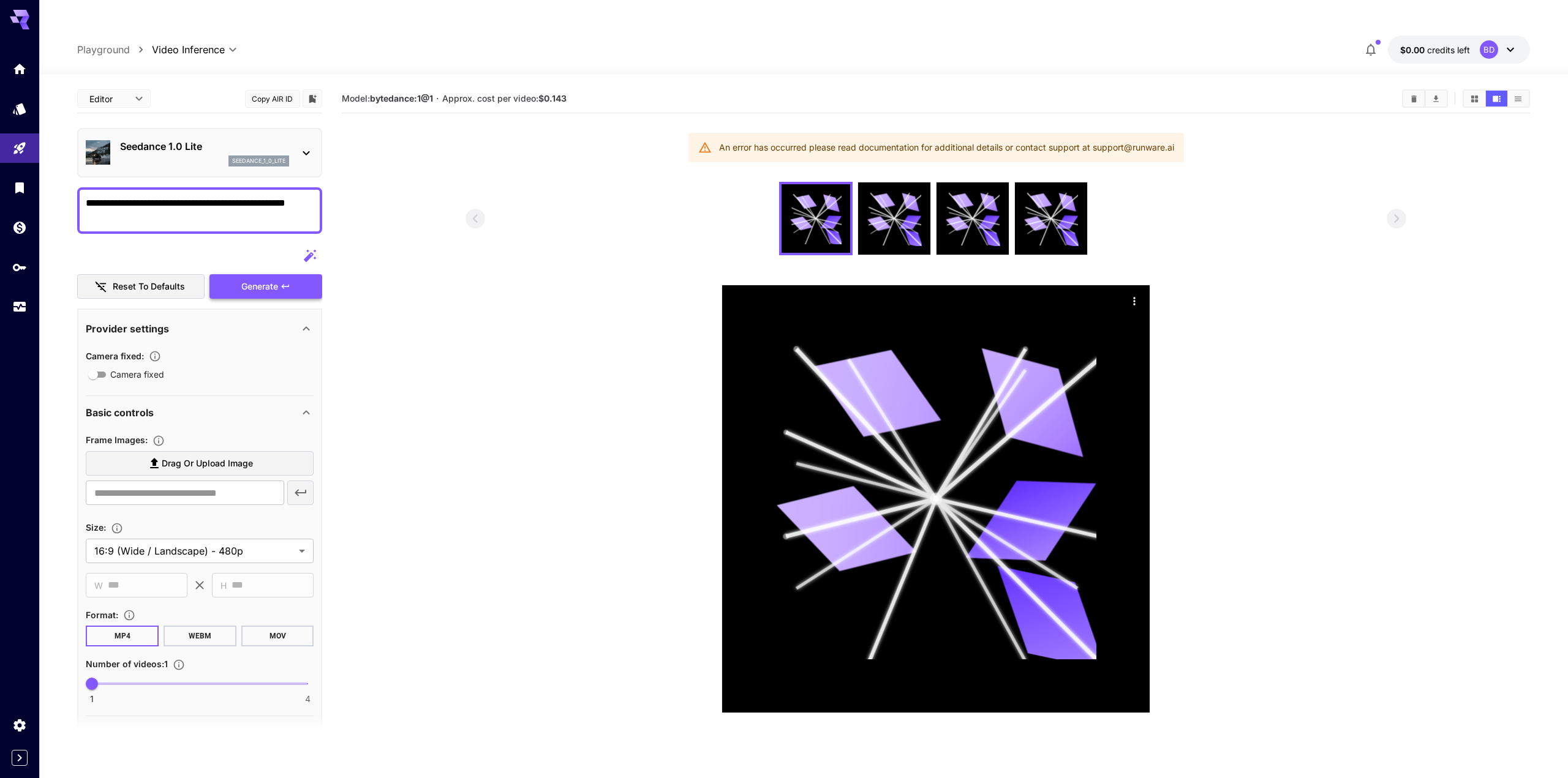click on "Generate" at bounding box center (260, 286) 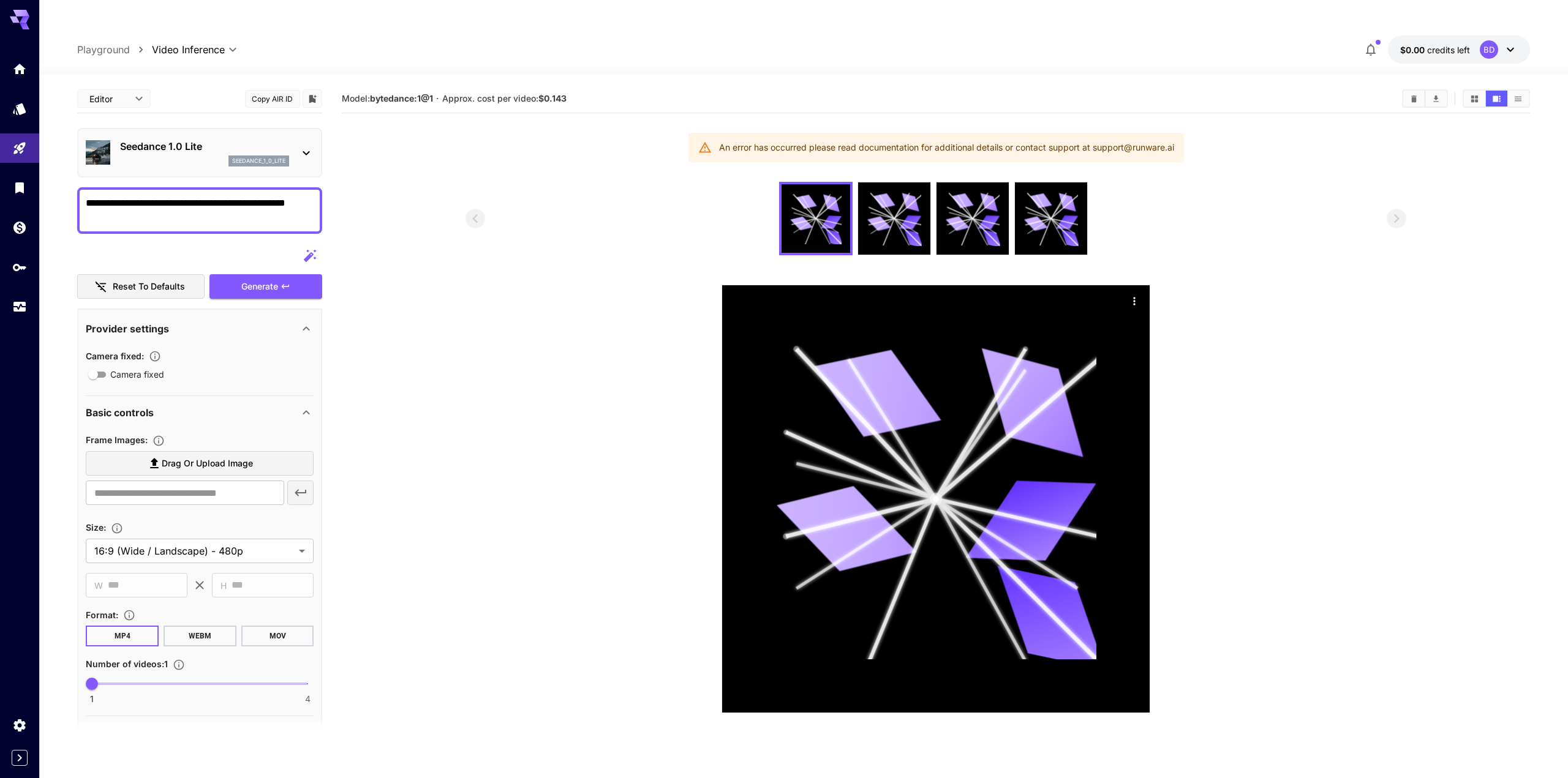 click on "**********" at bounding box center (200, 211) 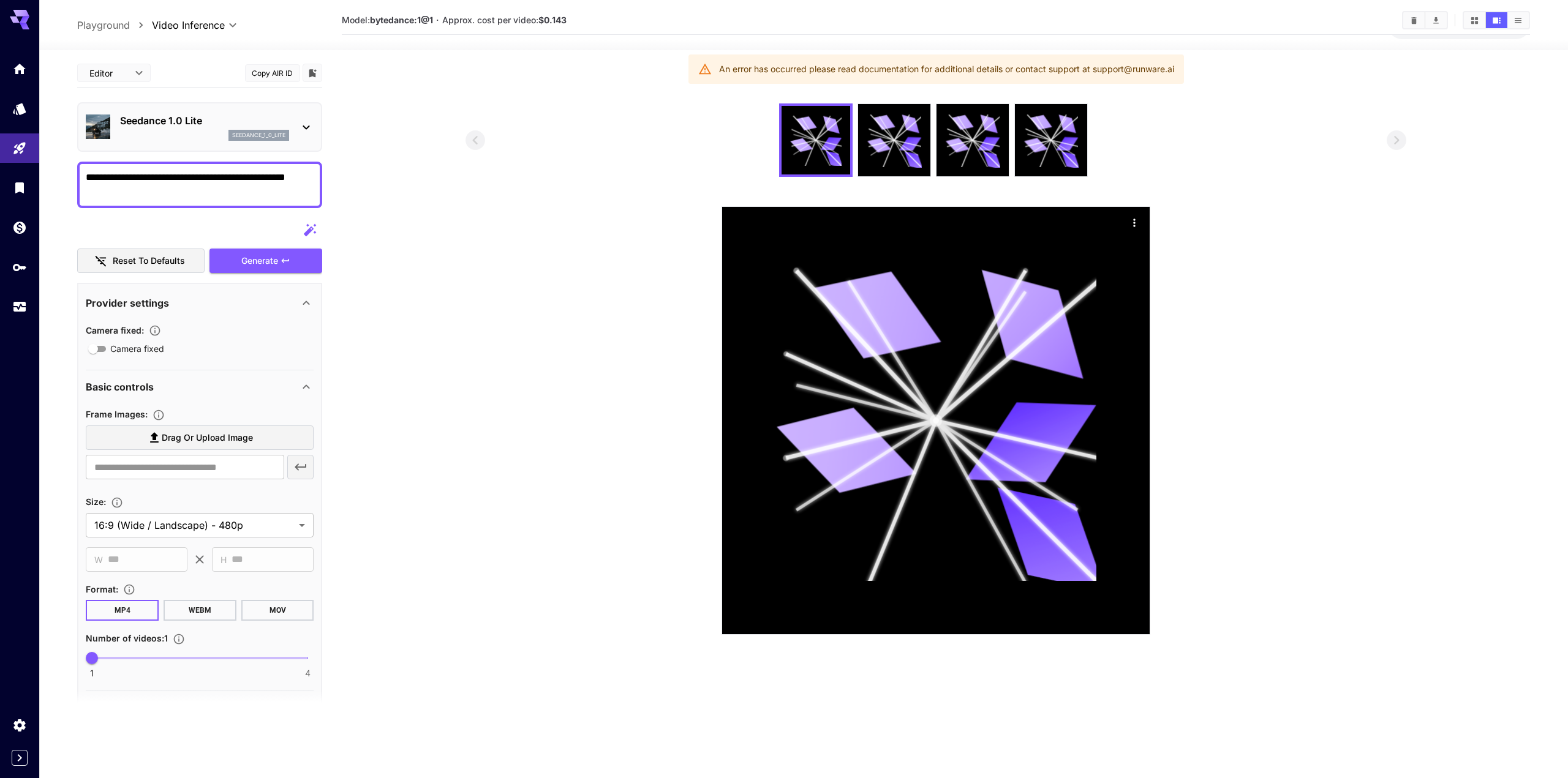 scroll, scrollTop: 79, scrollLeft: 0, axis: vertical 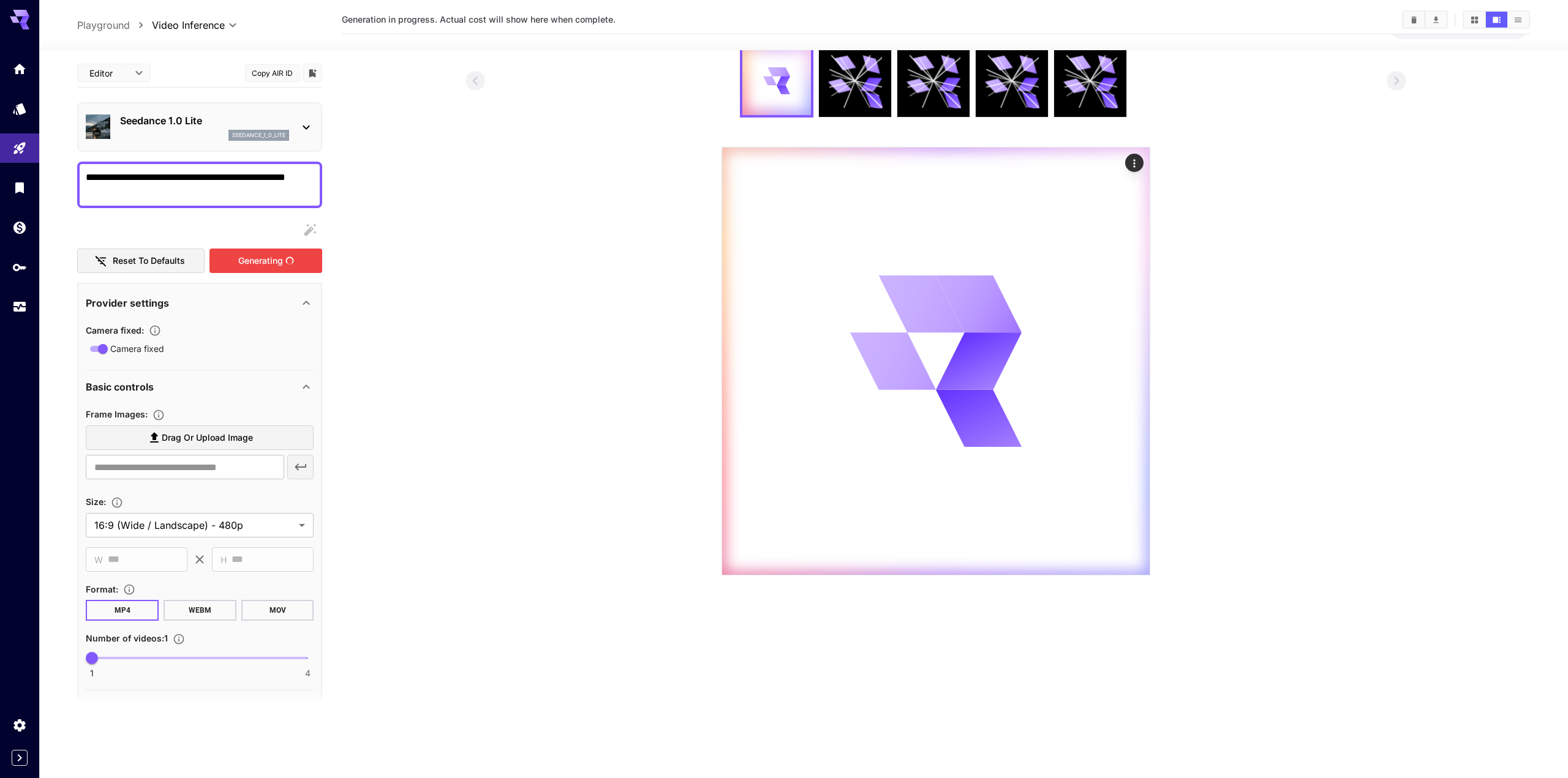click on "Generating" at bounding box center [266, 261] 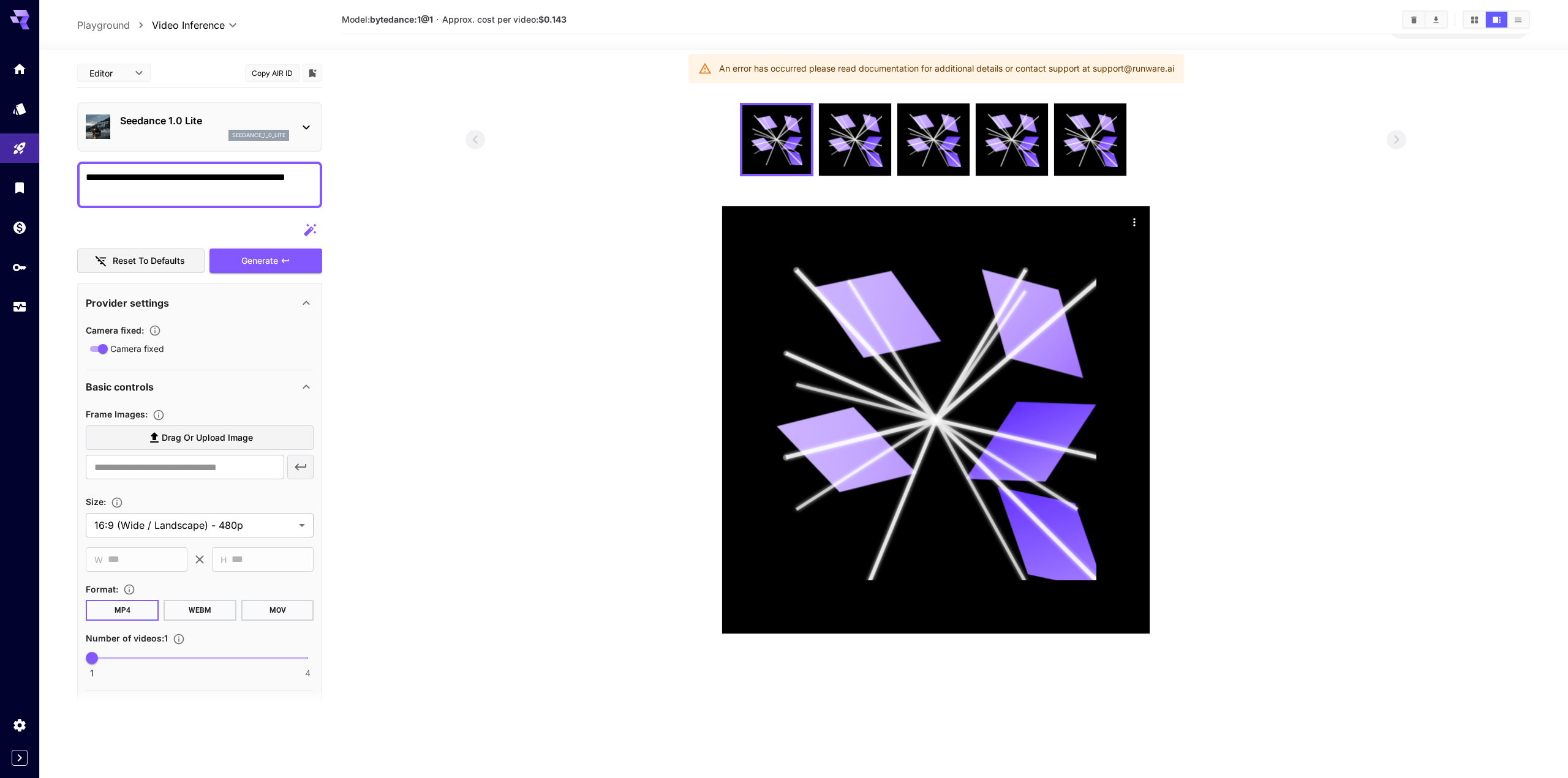 scroll, scrollTop: 0, scrollLeft: 0, axis: both 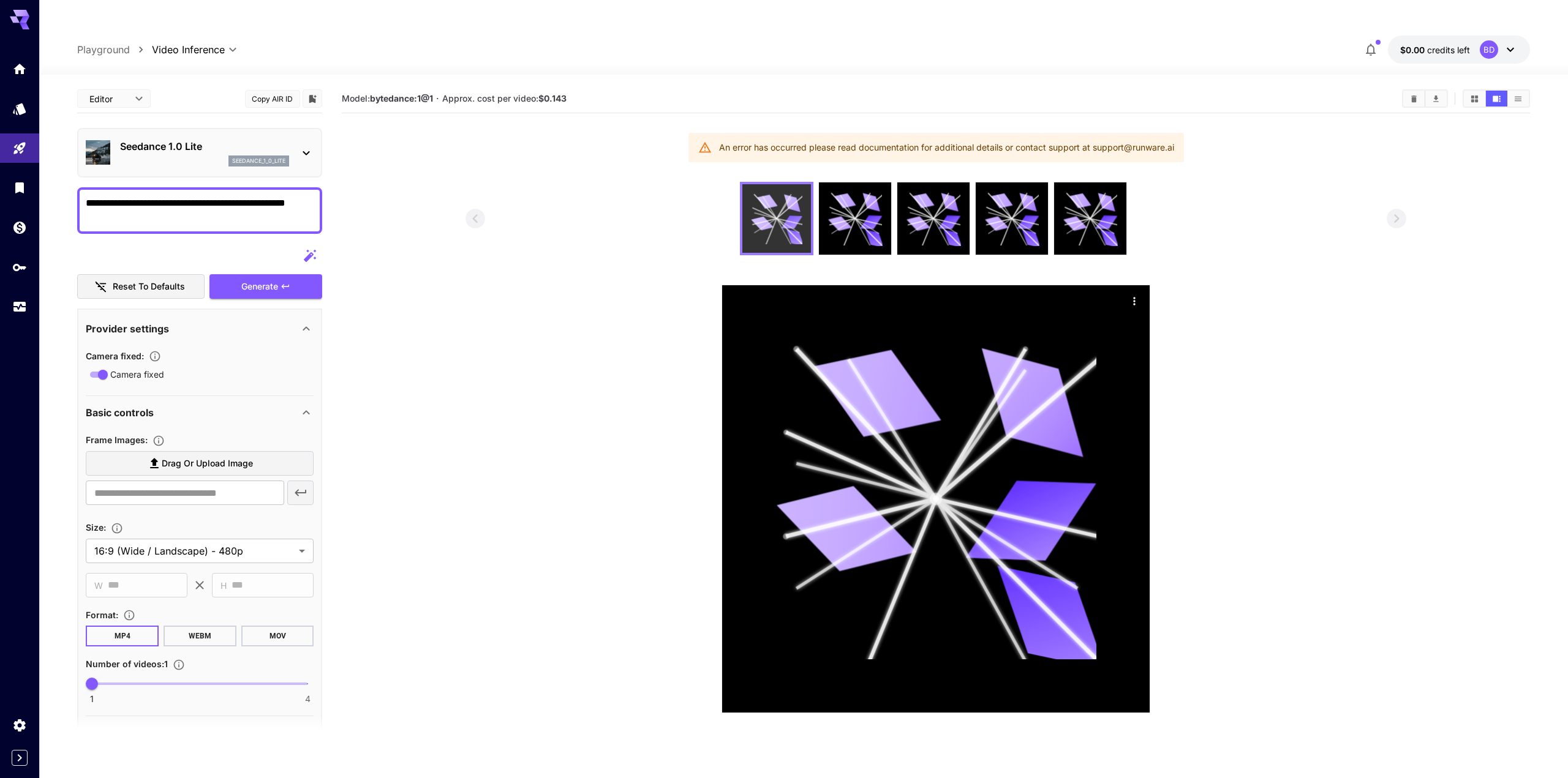 click 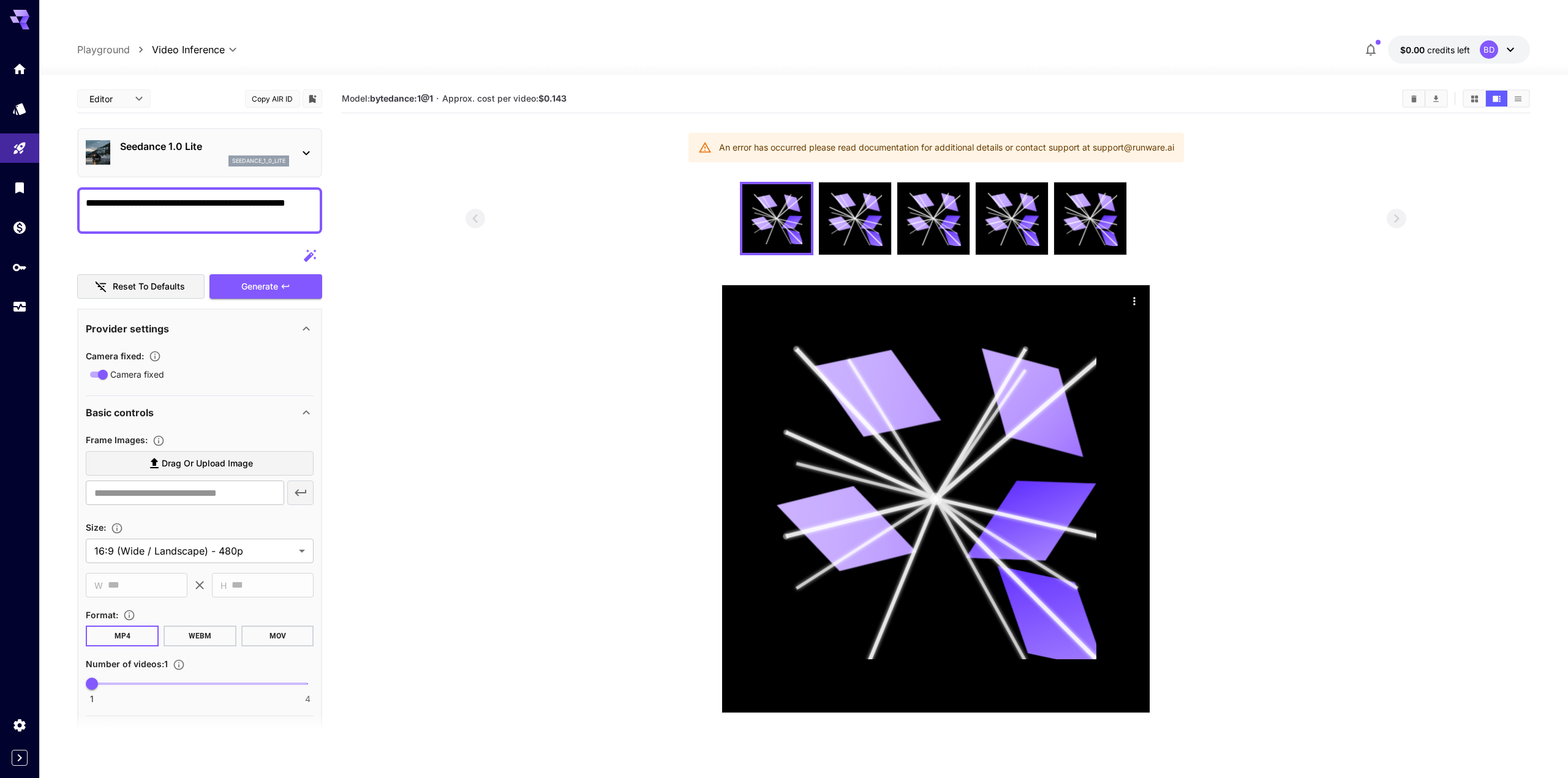 click 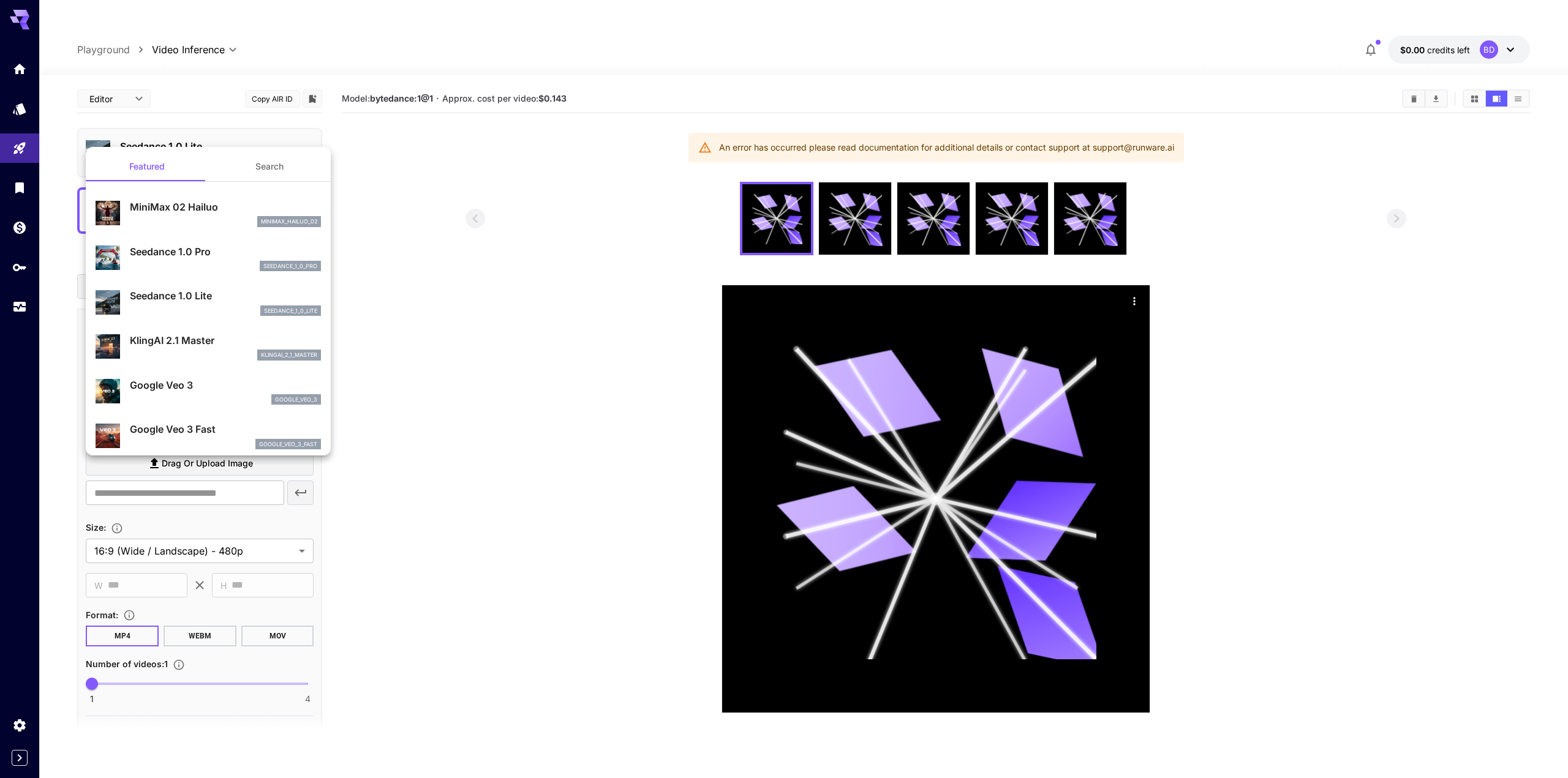click on "minimax_hailuo_02" at bounding box center [225, 222] 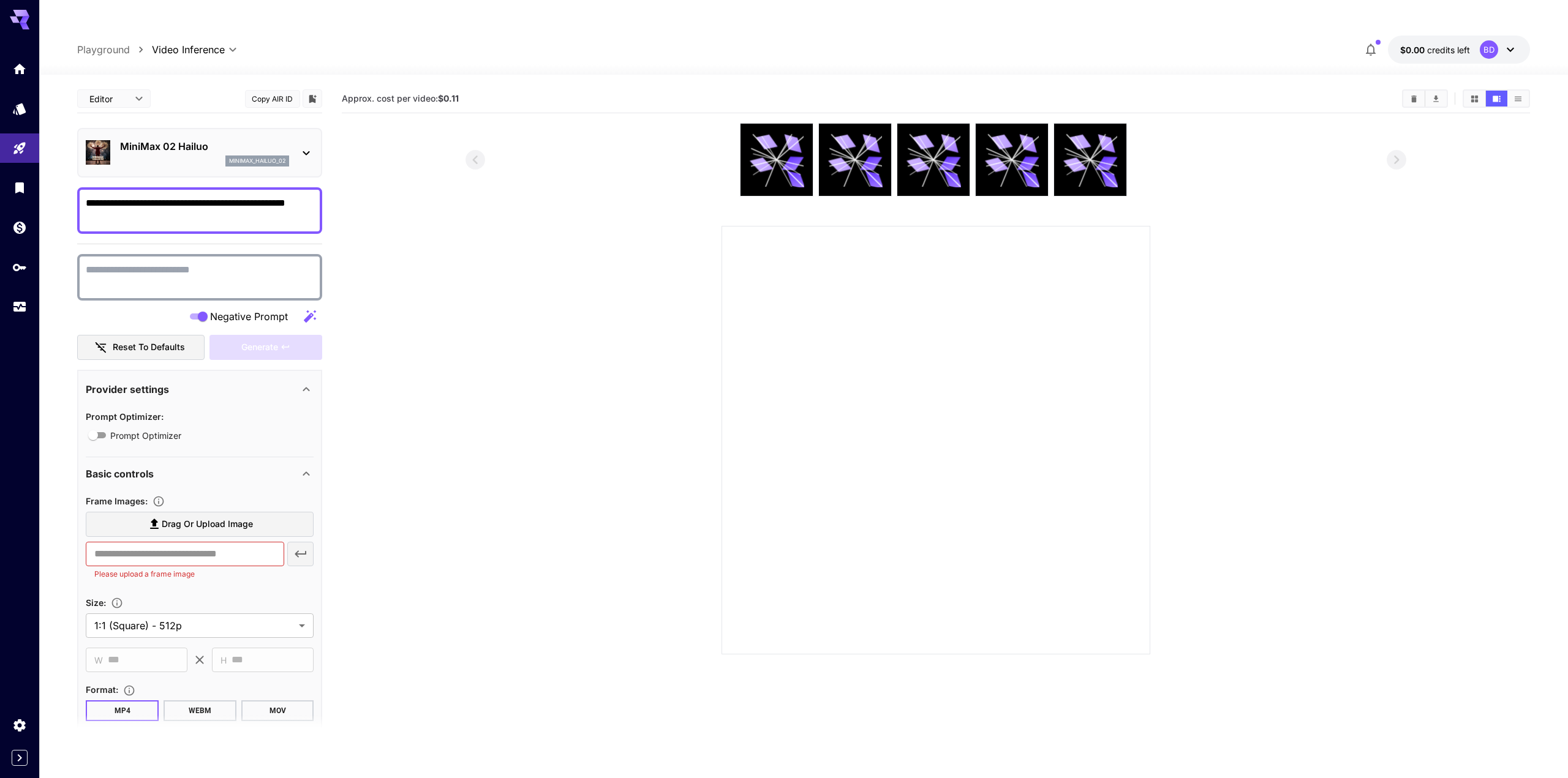 click on "Negative Prompt" at bounding box center (200, 277) 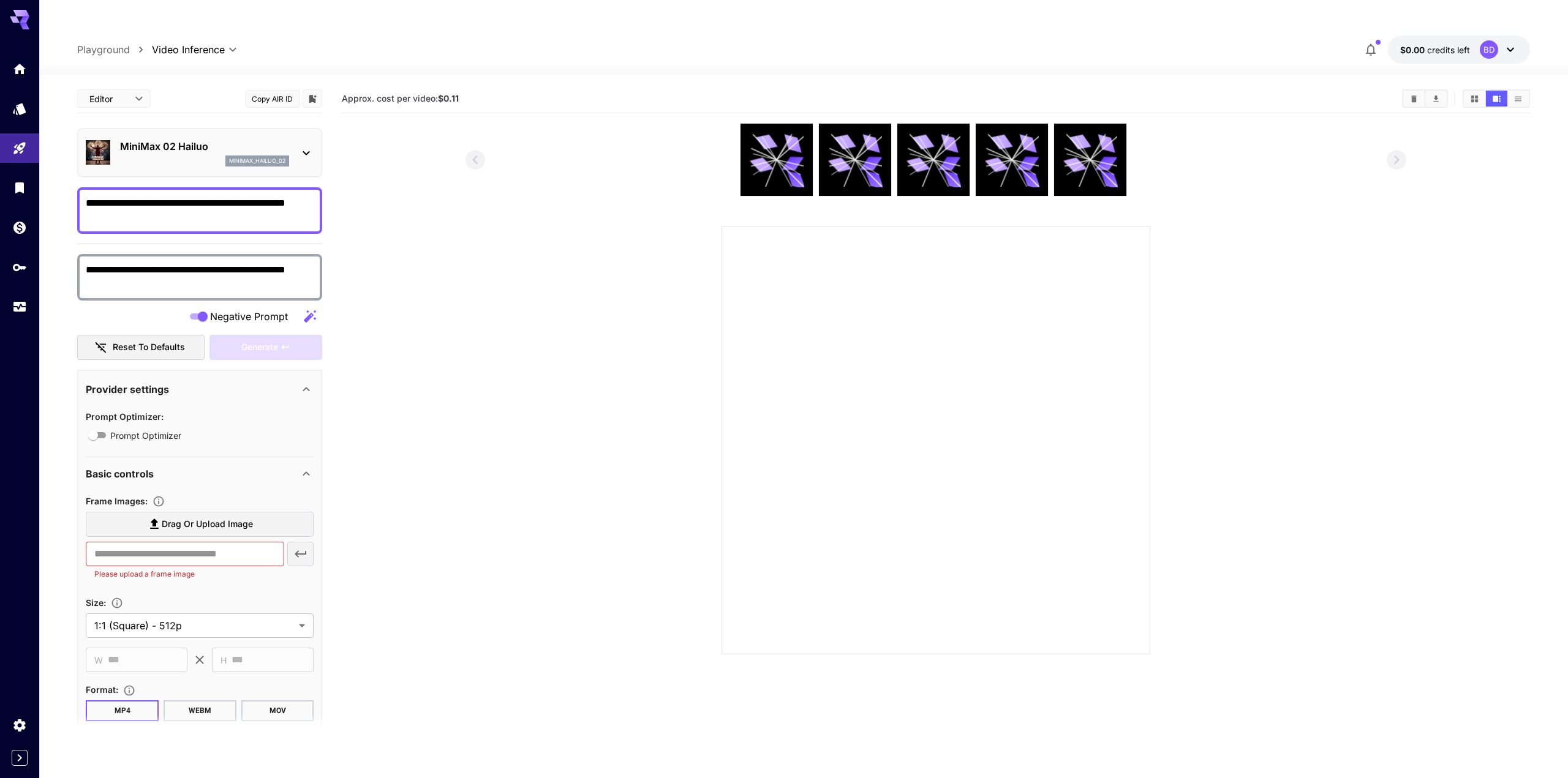 type on "**********" 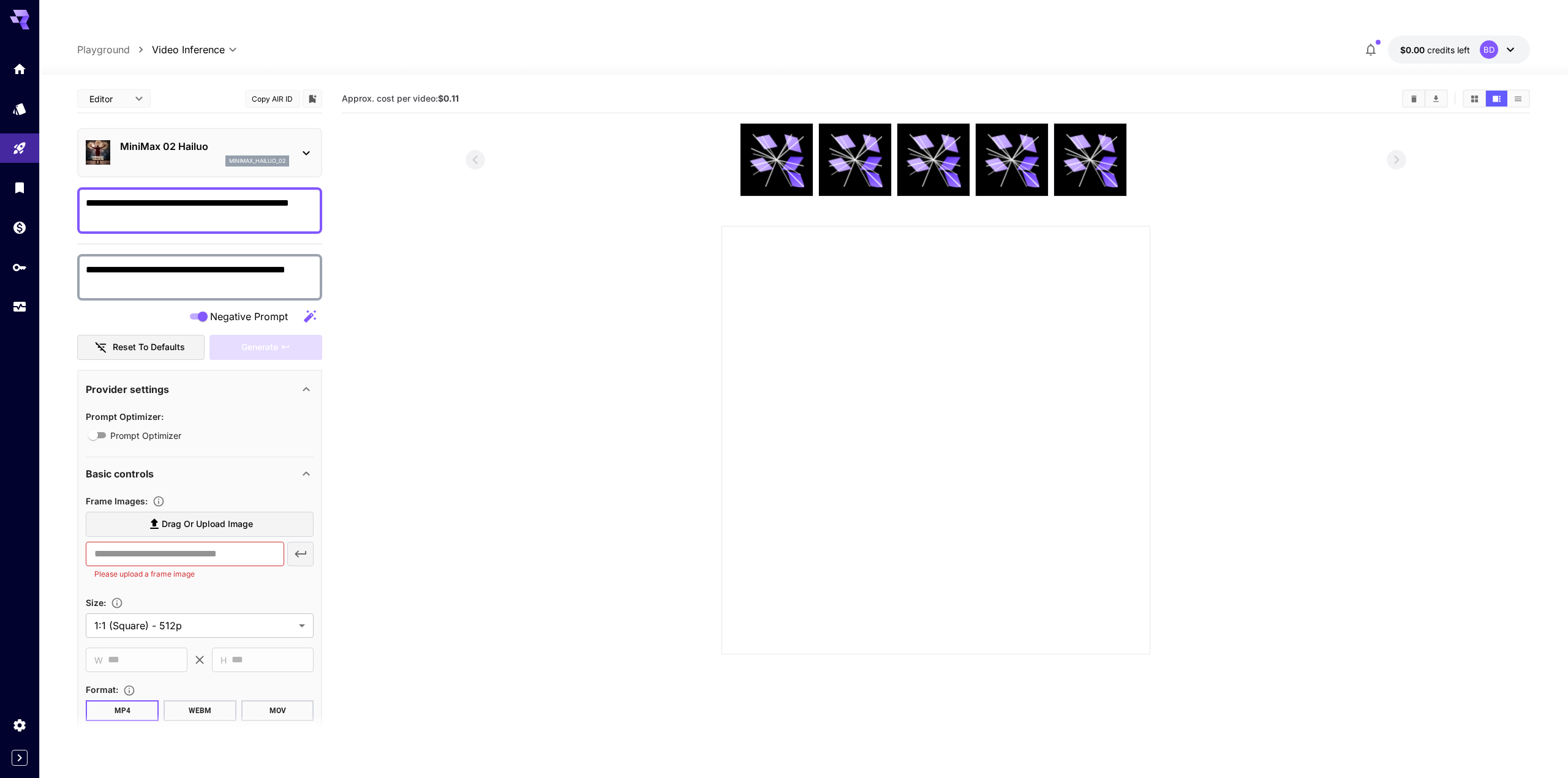click on "**********" at bounding box center [200, 211] 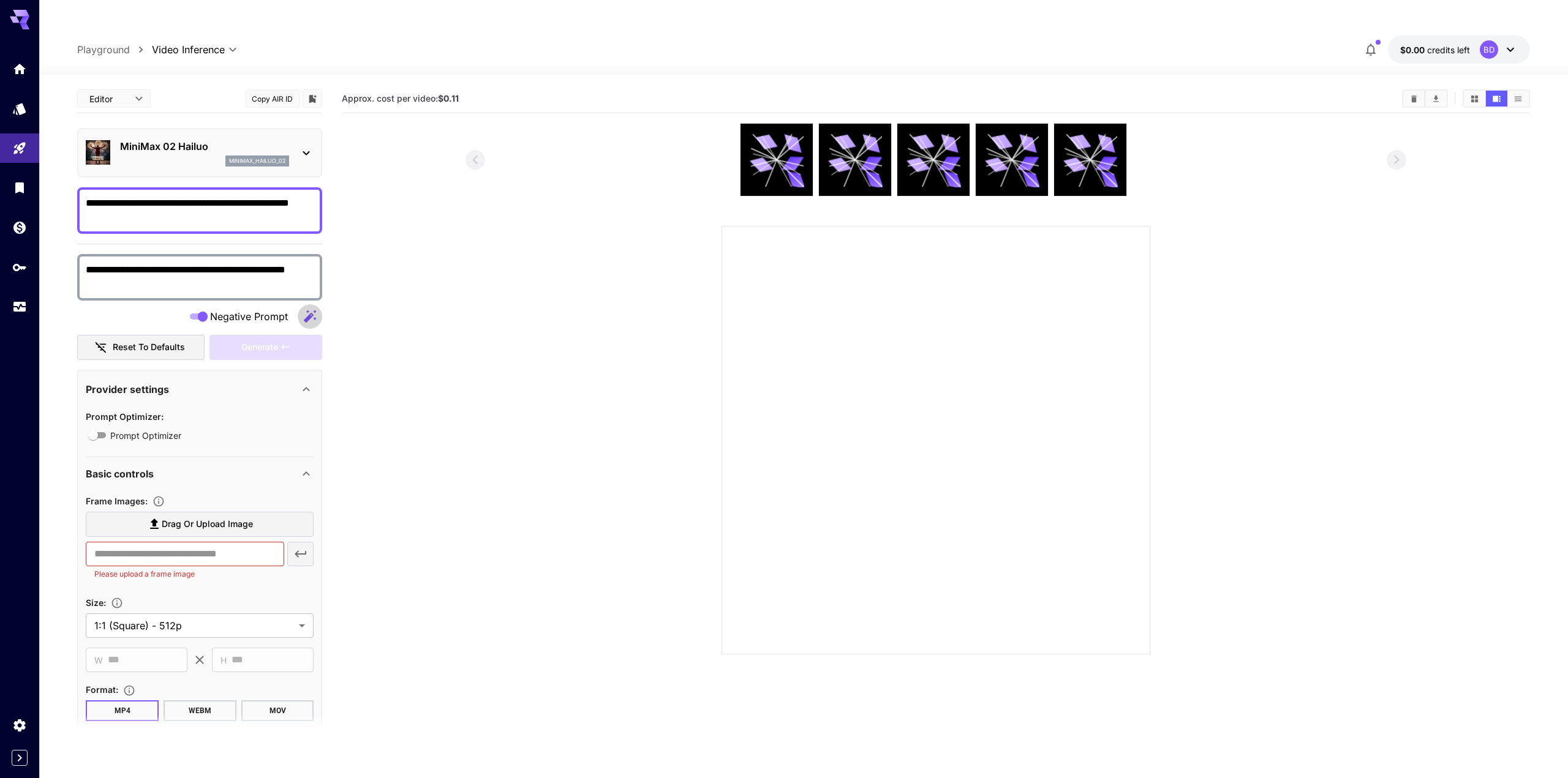 click 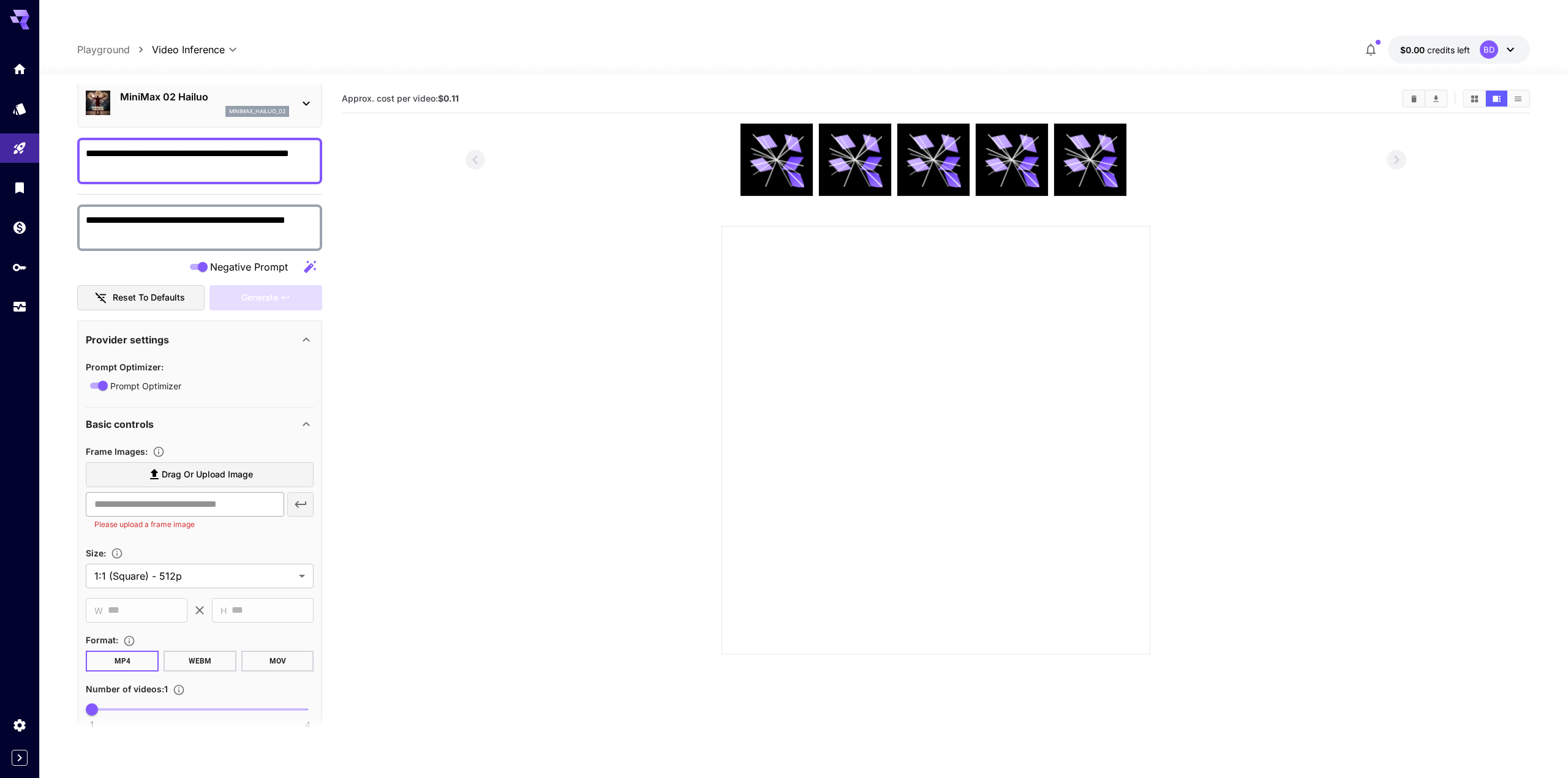 scroll, scrollTop: 59, scrollLeft: 0, axis: vertical 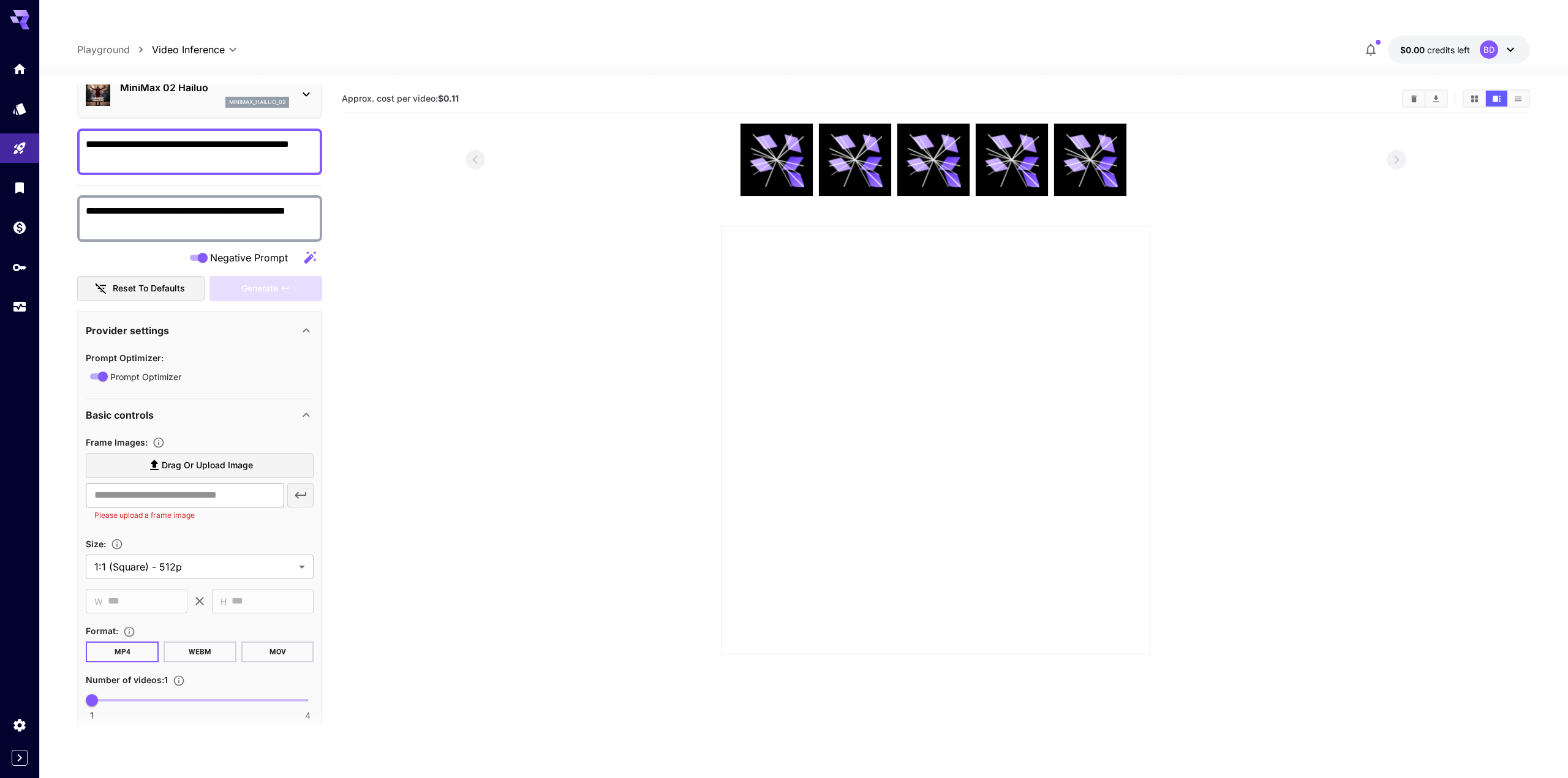 click at bounding box center (184, 495) 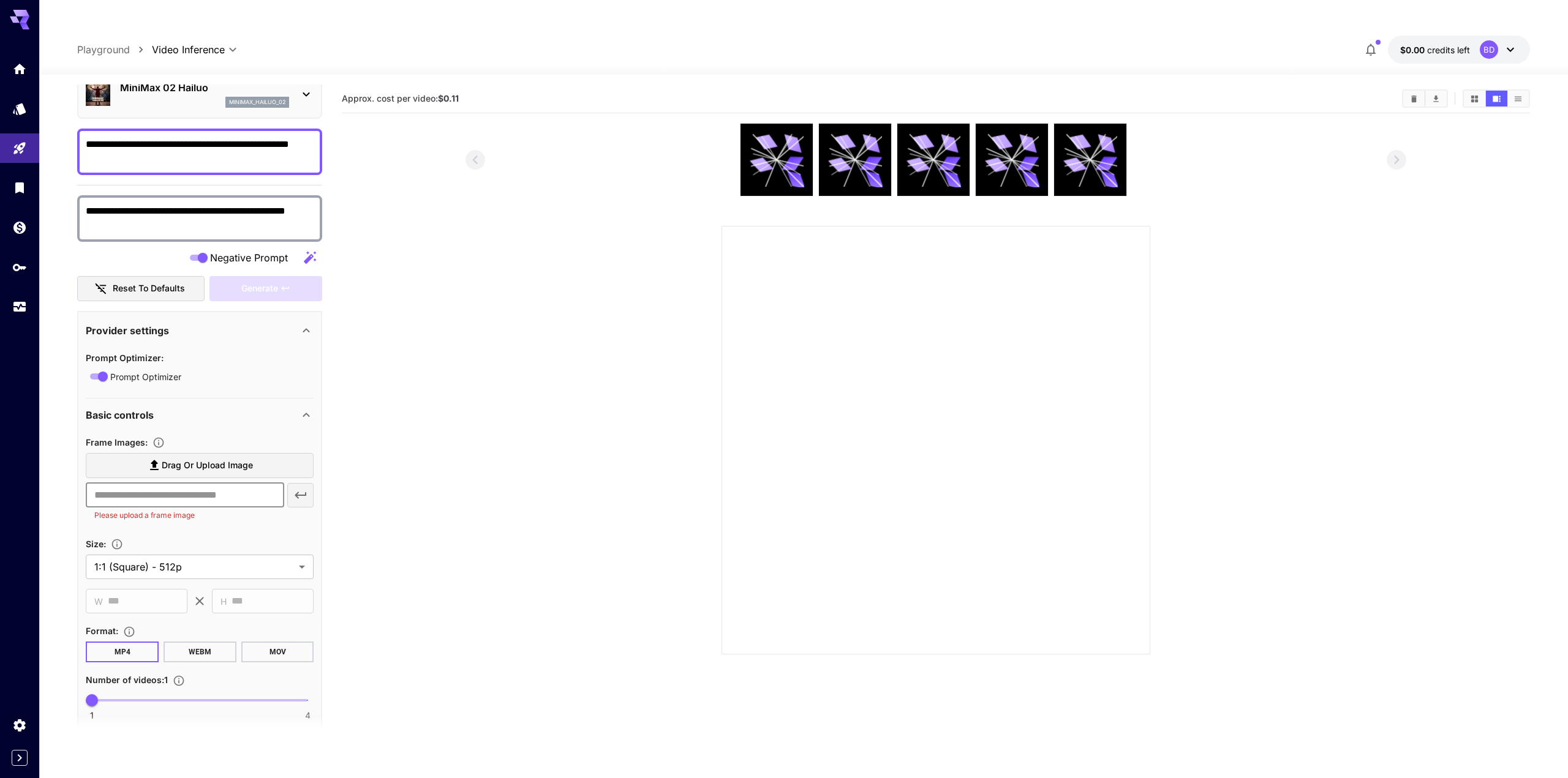 paste on "**********" 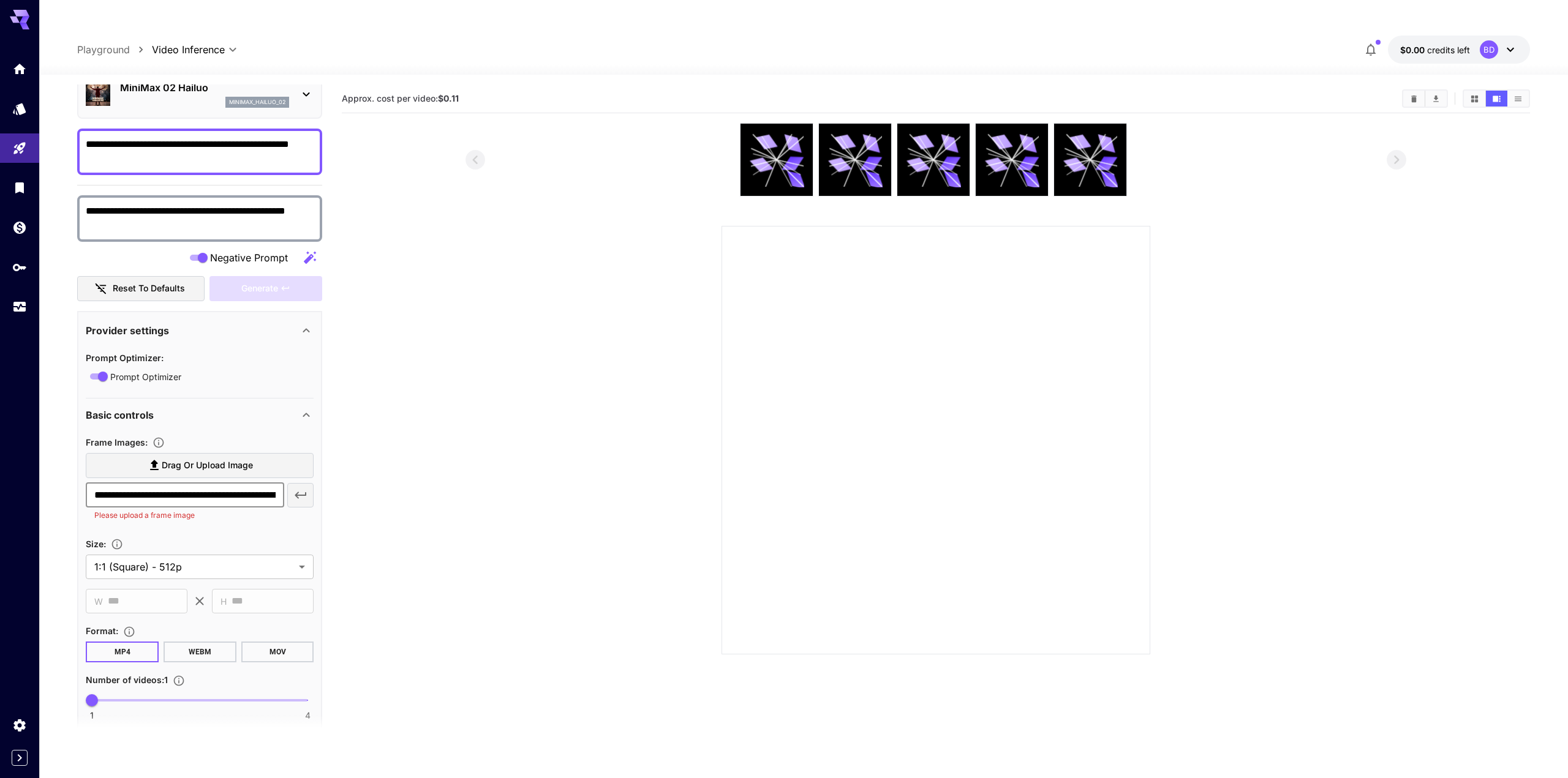 scroll, scrollTop: 0, scrollLeft: 62, axis: horizontal 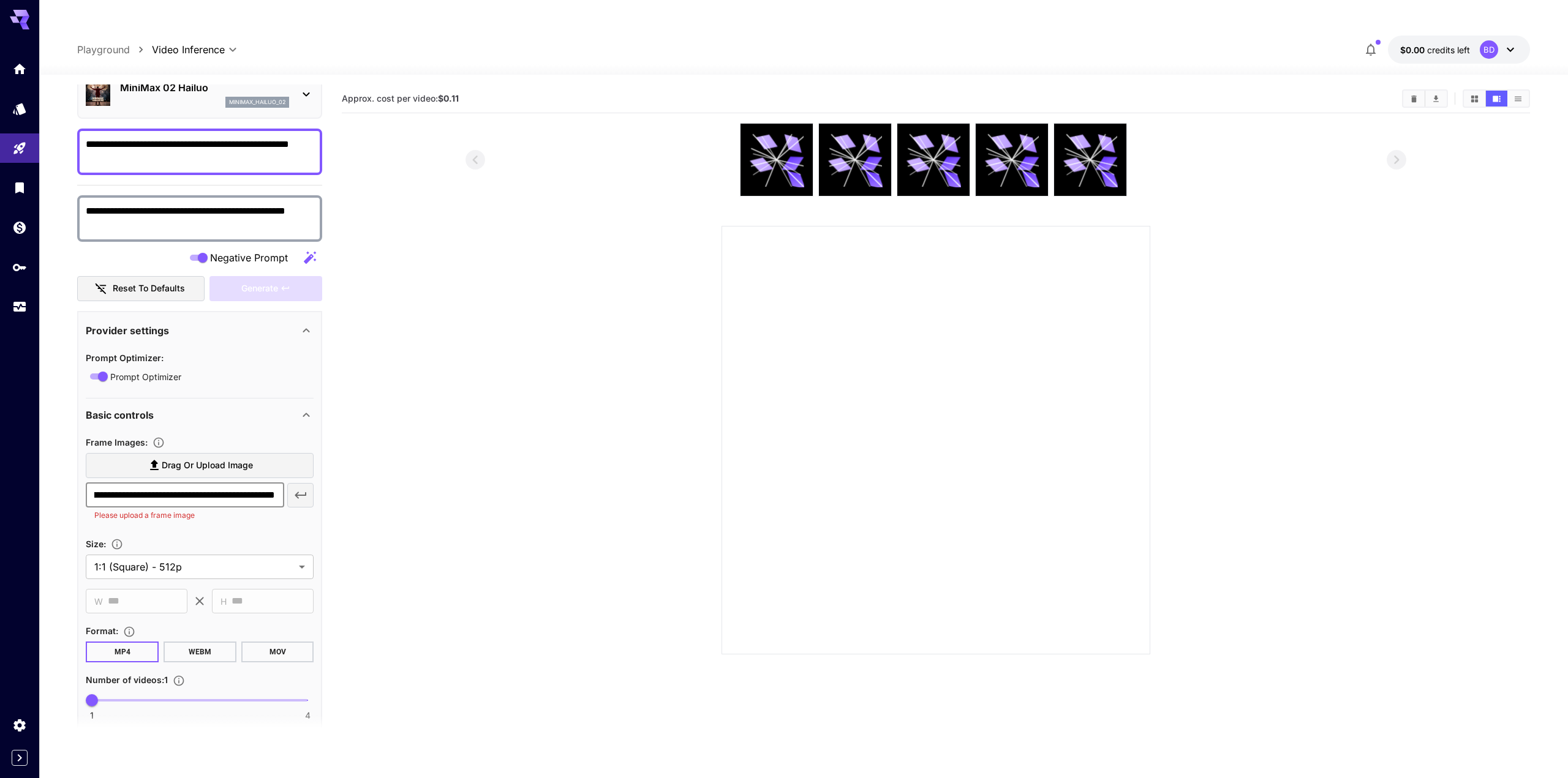type on "**********" 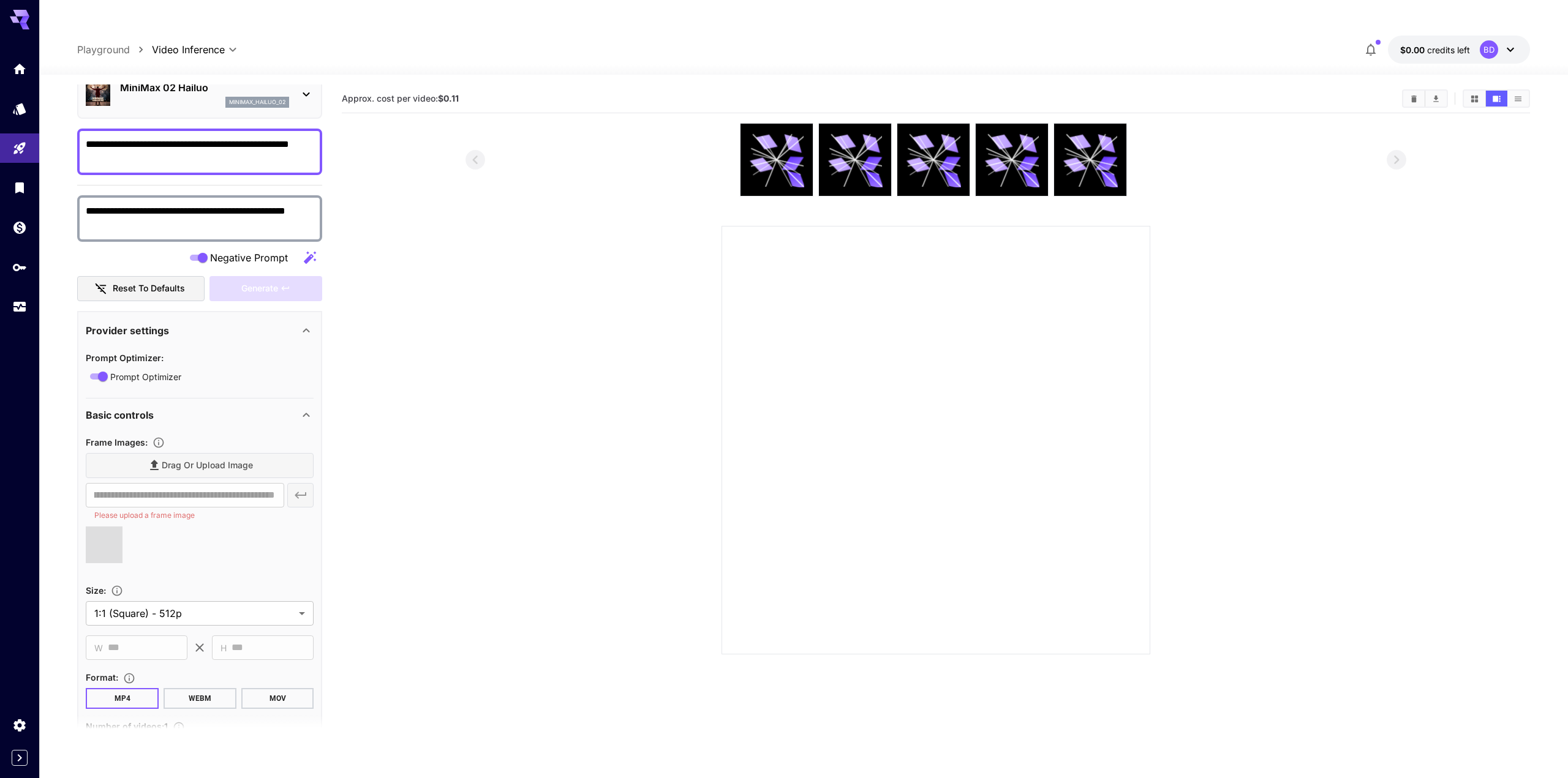 scroll, scrollTop: 0, scrollLeft: 0, axis: both 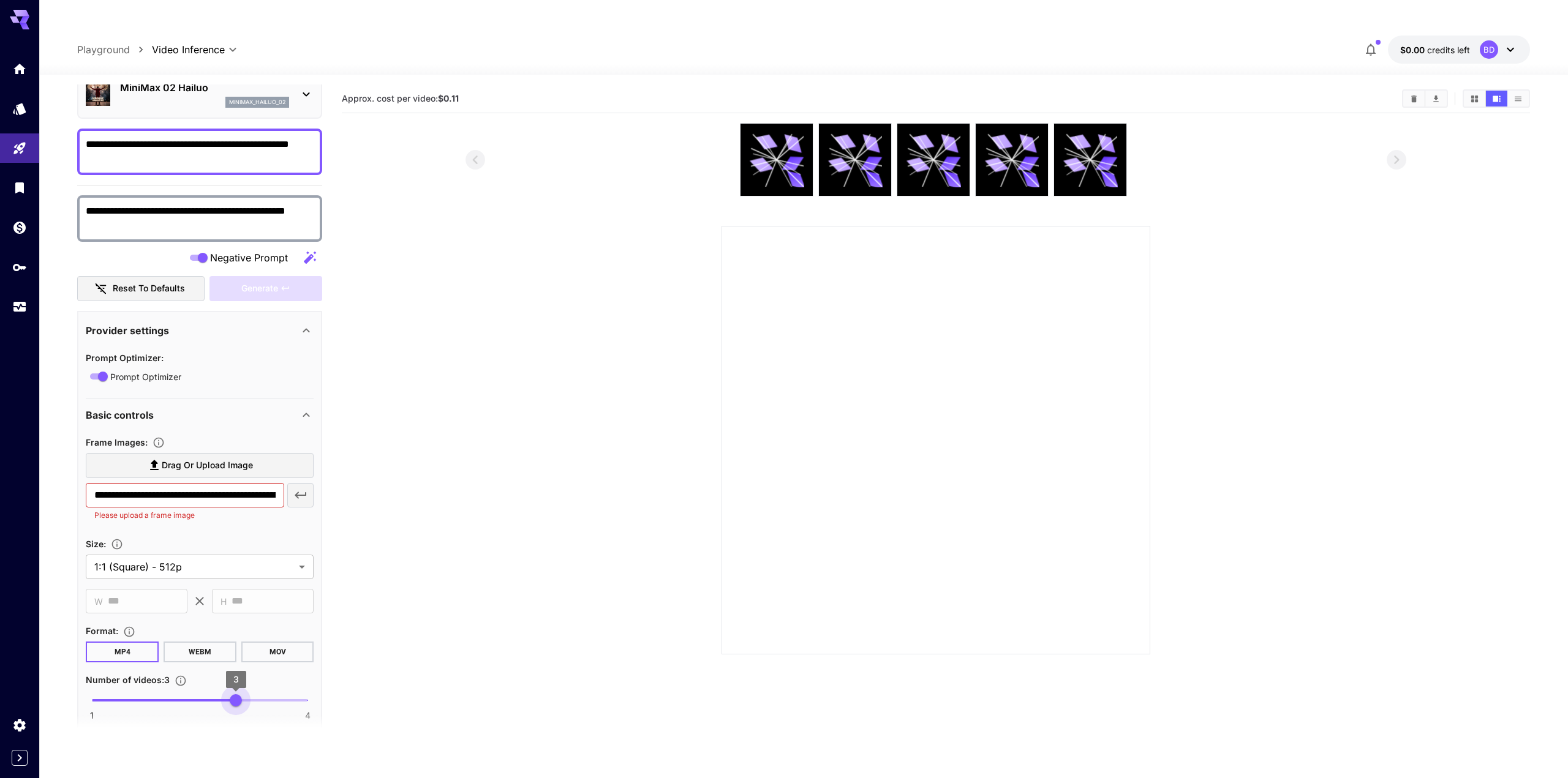 drag, startPoint x: 94, startPoint y: 683, endPoint x: 209, endPoint y: 689, distance: 115.15642 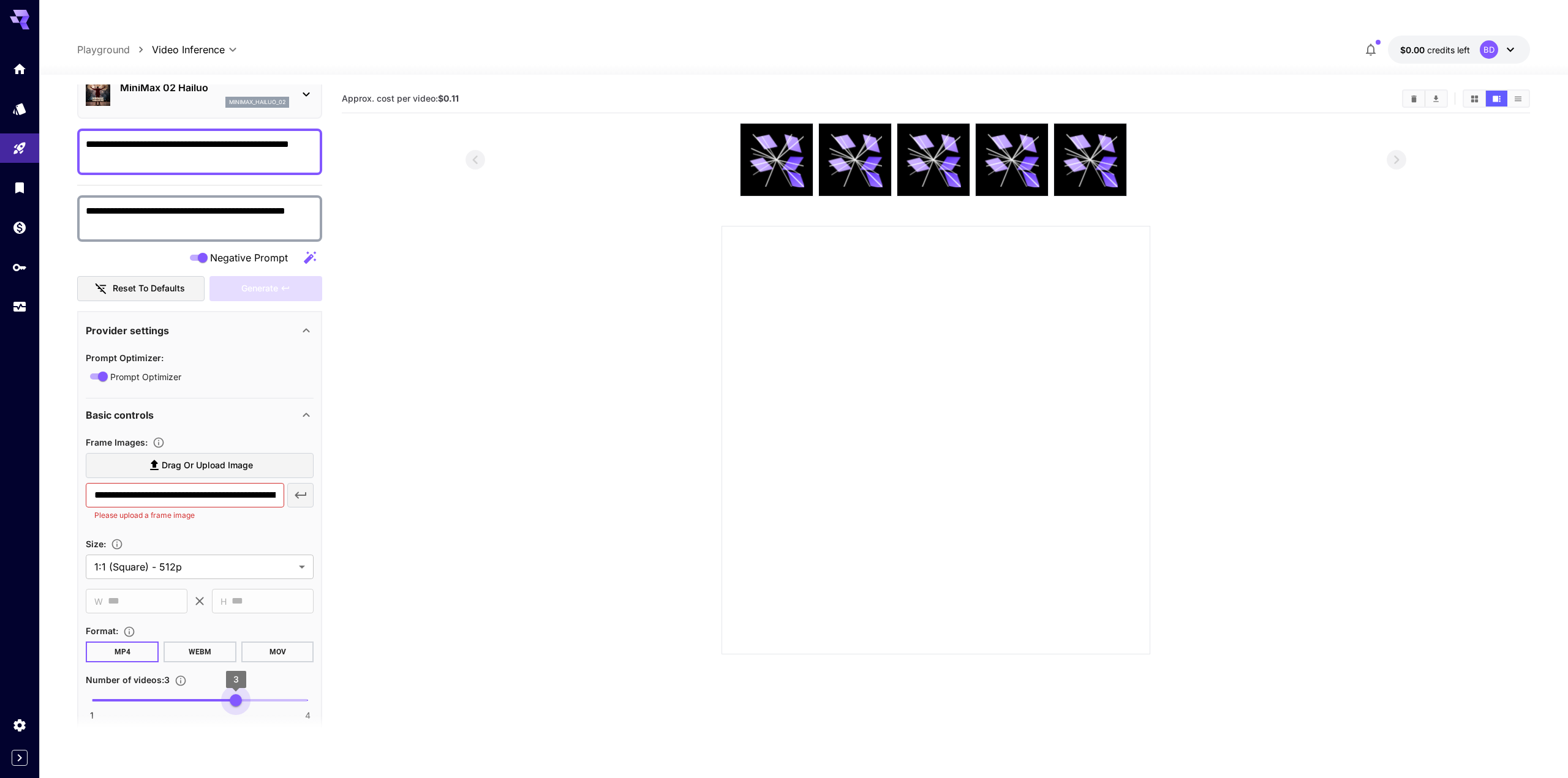 type on "*" 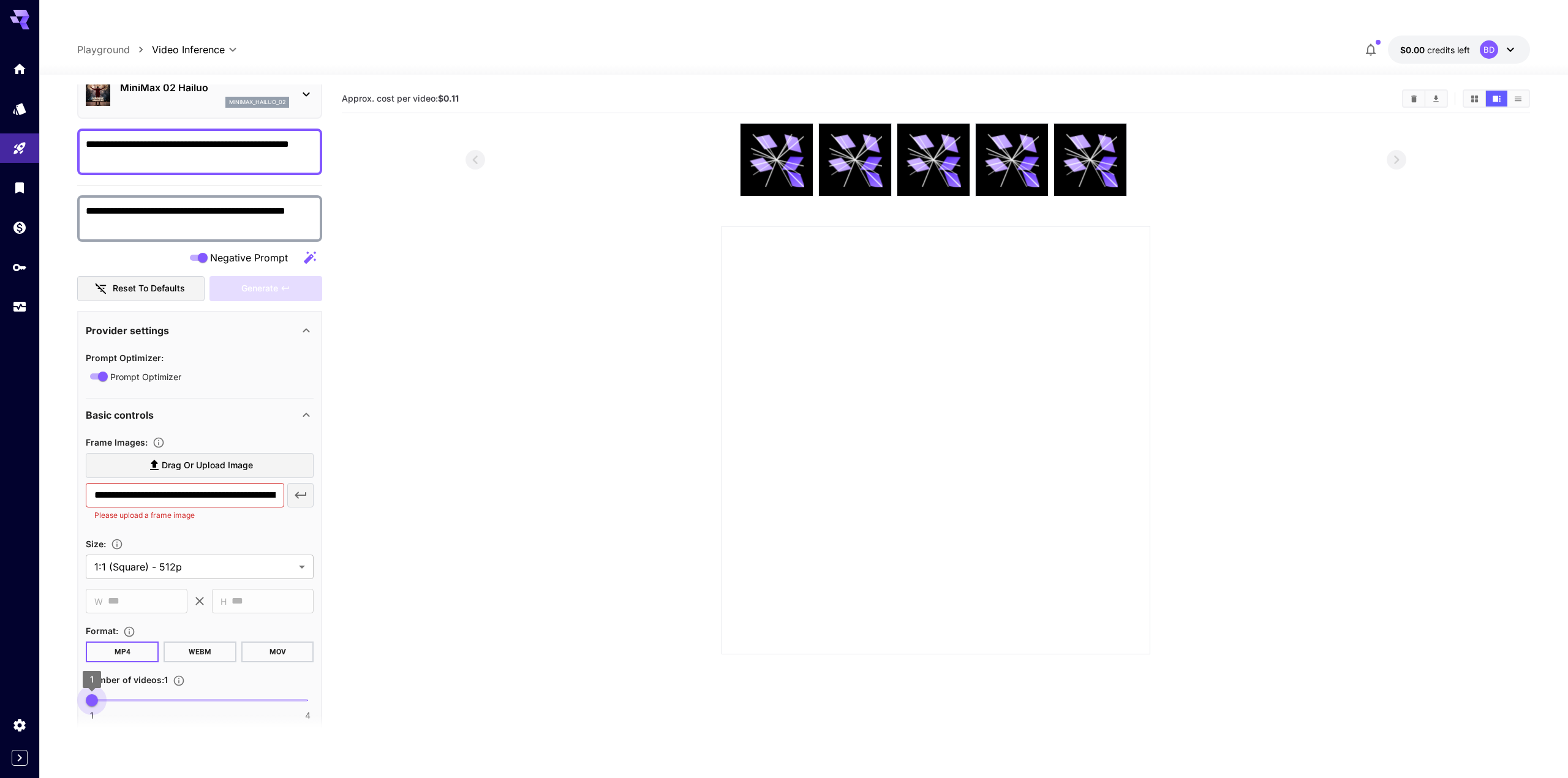 drag, startPoint x: 233, startPoint y: 680, endPoint x: 32, endPoint y: 678, distance: 201.00995 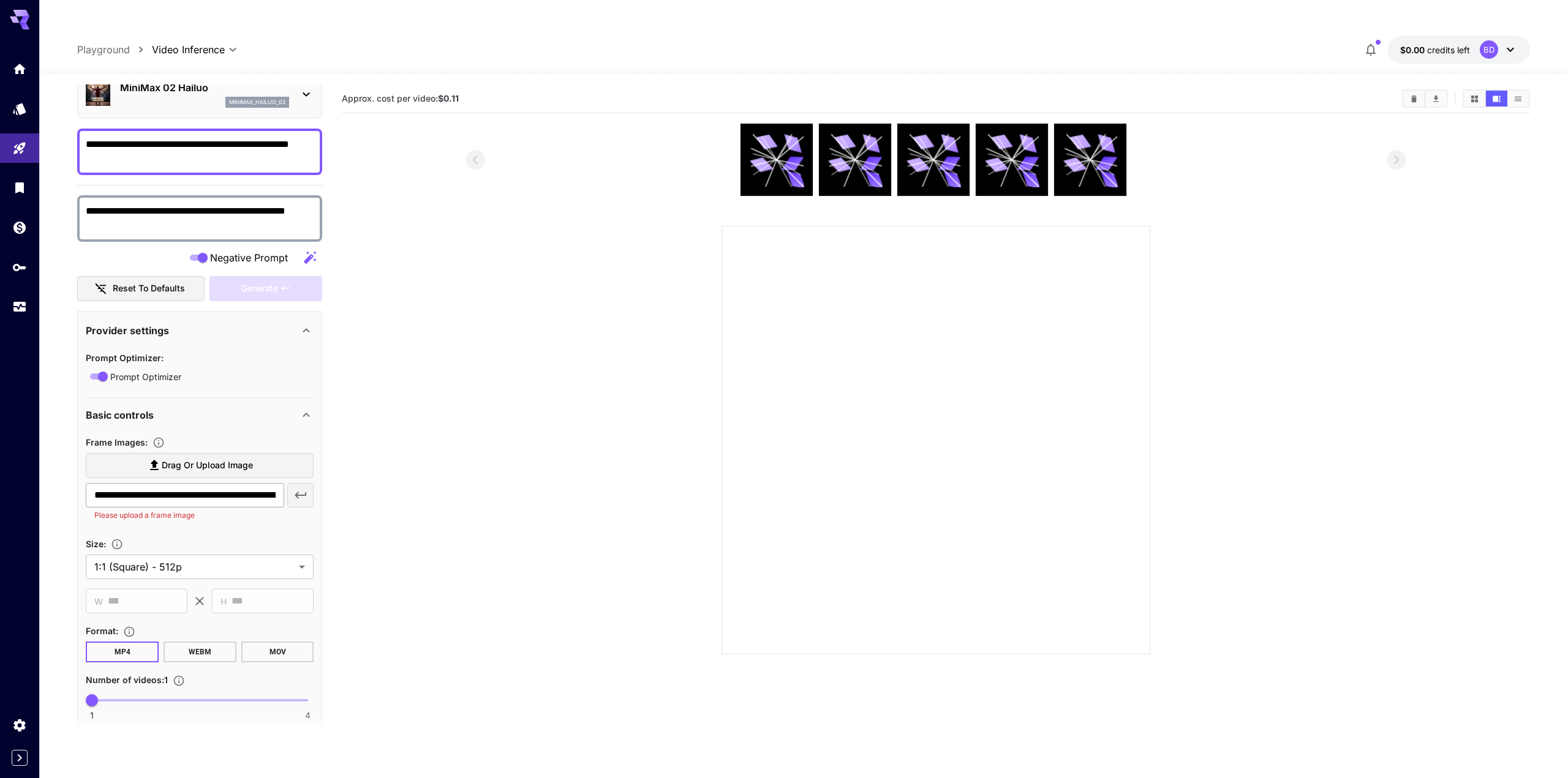 click on "**********" at bounding box center (184, 495) 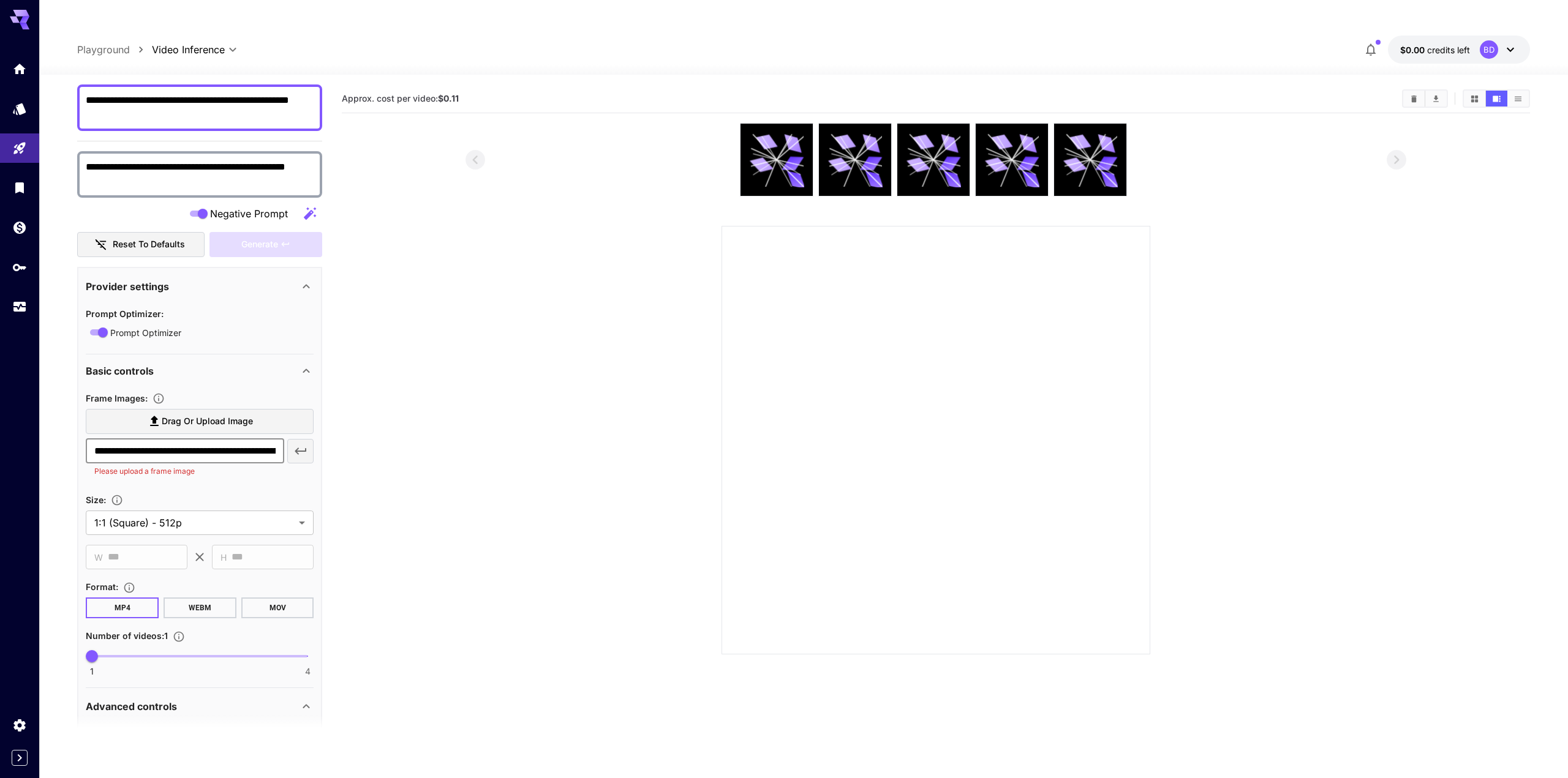 scroll, scrollTop: 107, scrollLeft: 0, axis: vertical 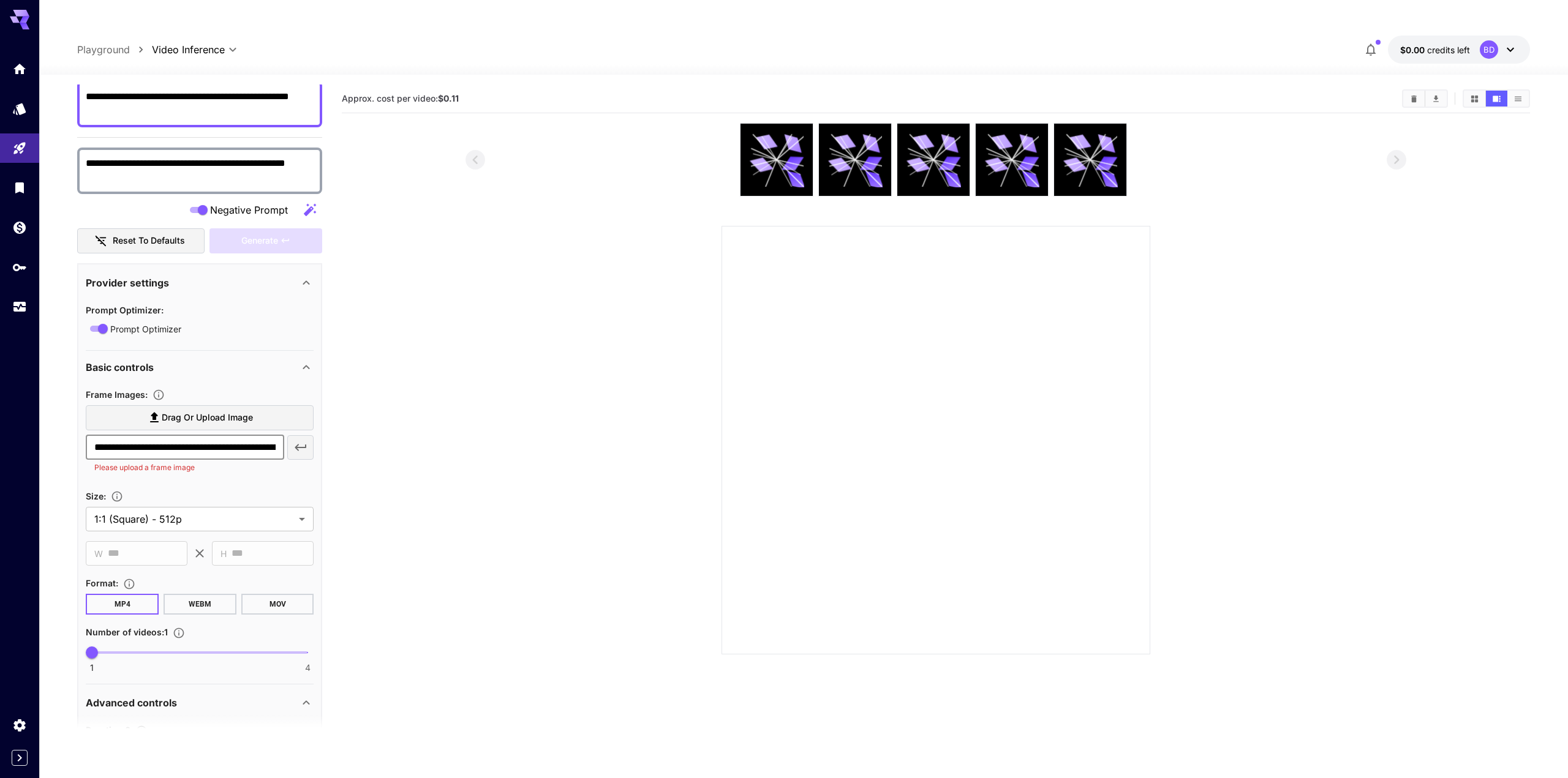 click on "Drag or upload image" at bounding box center (207, 417) 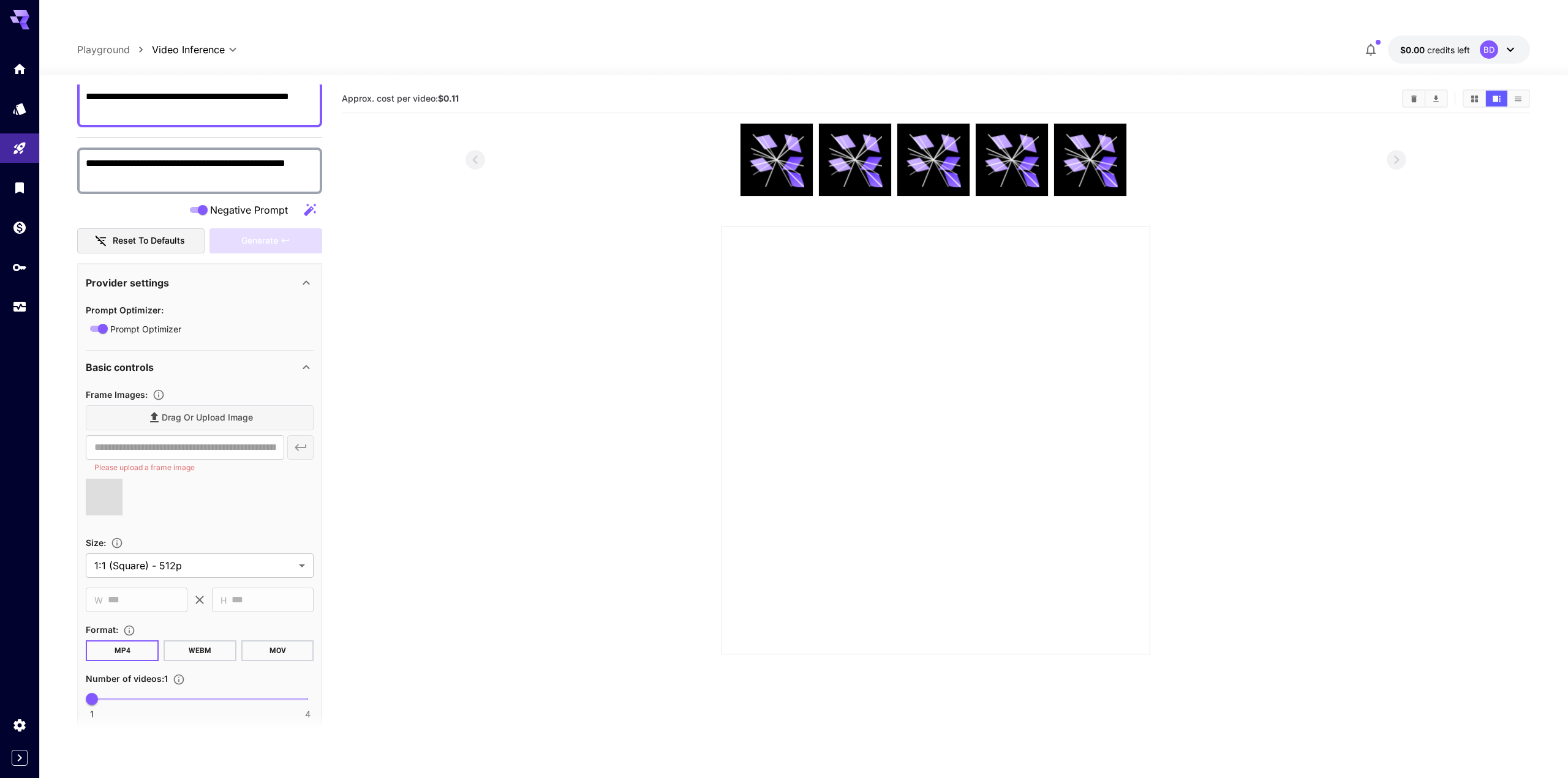 type on "**********" 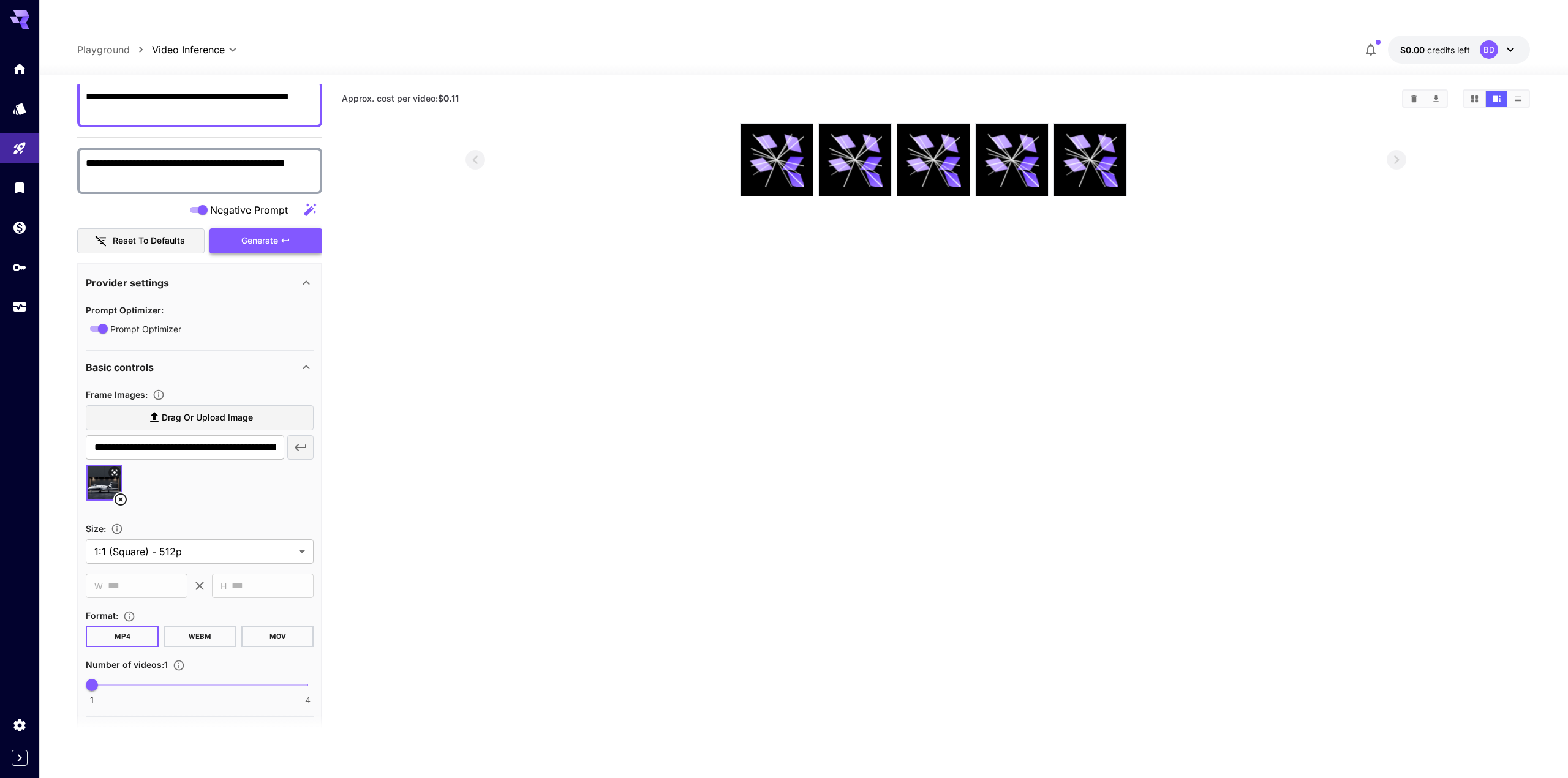click on "Generate" at bounding box center [266, 241] 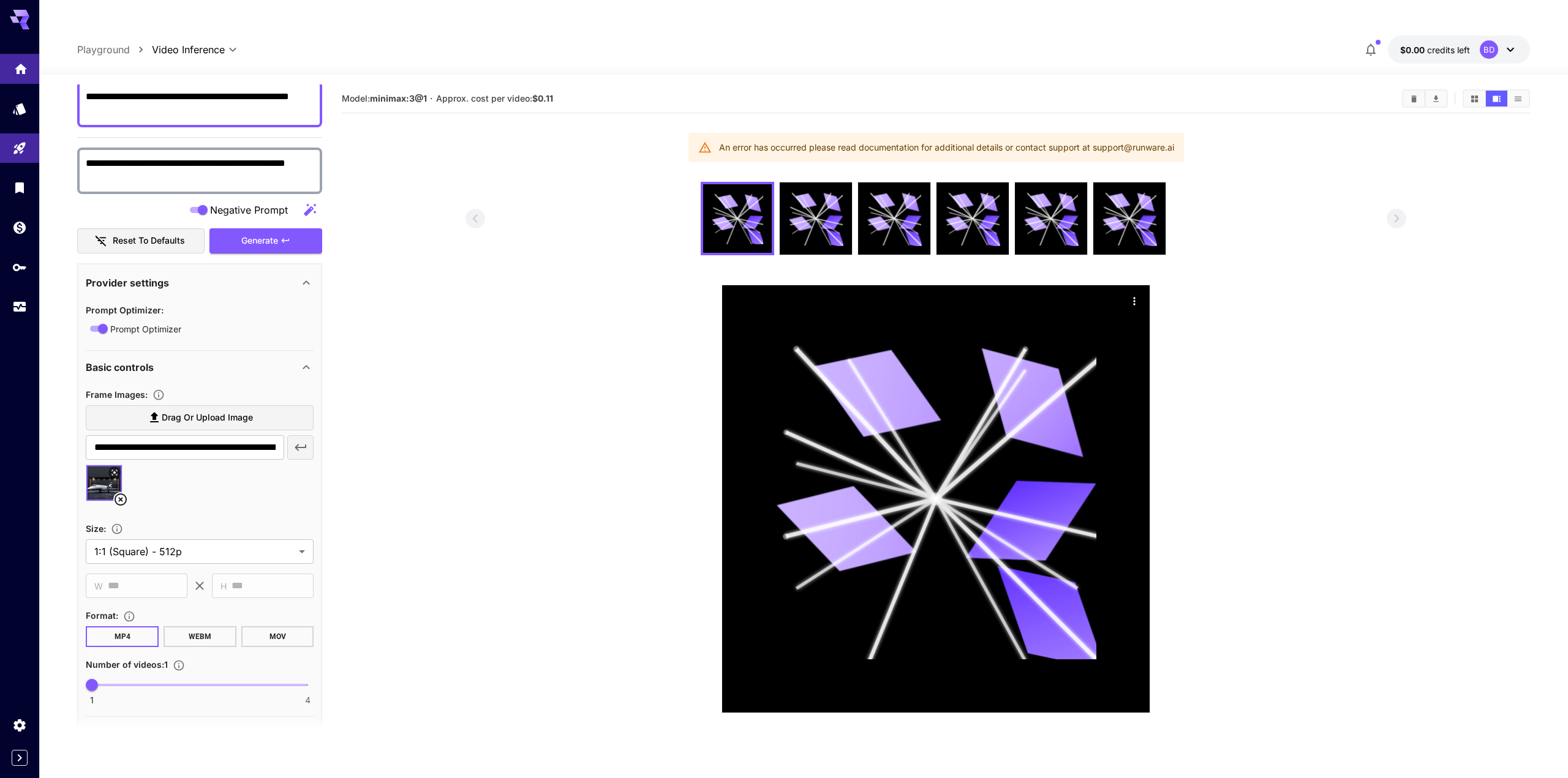 click 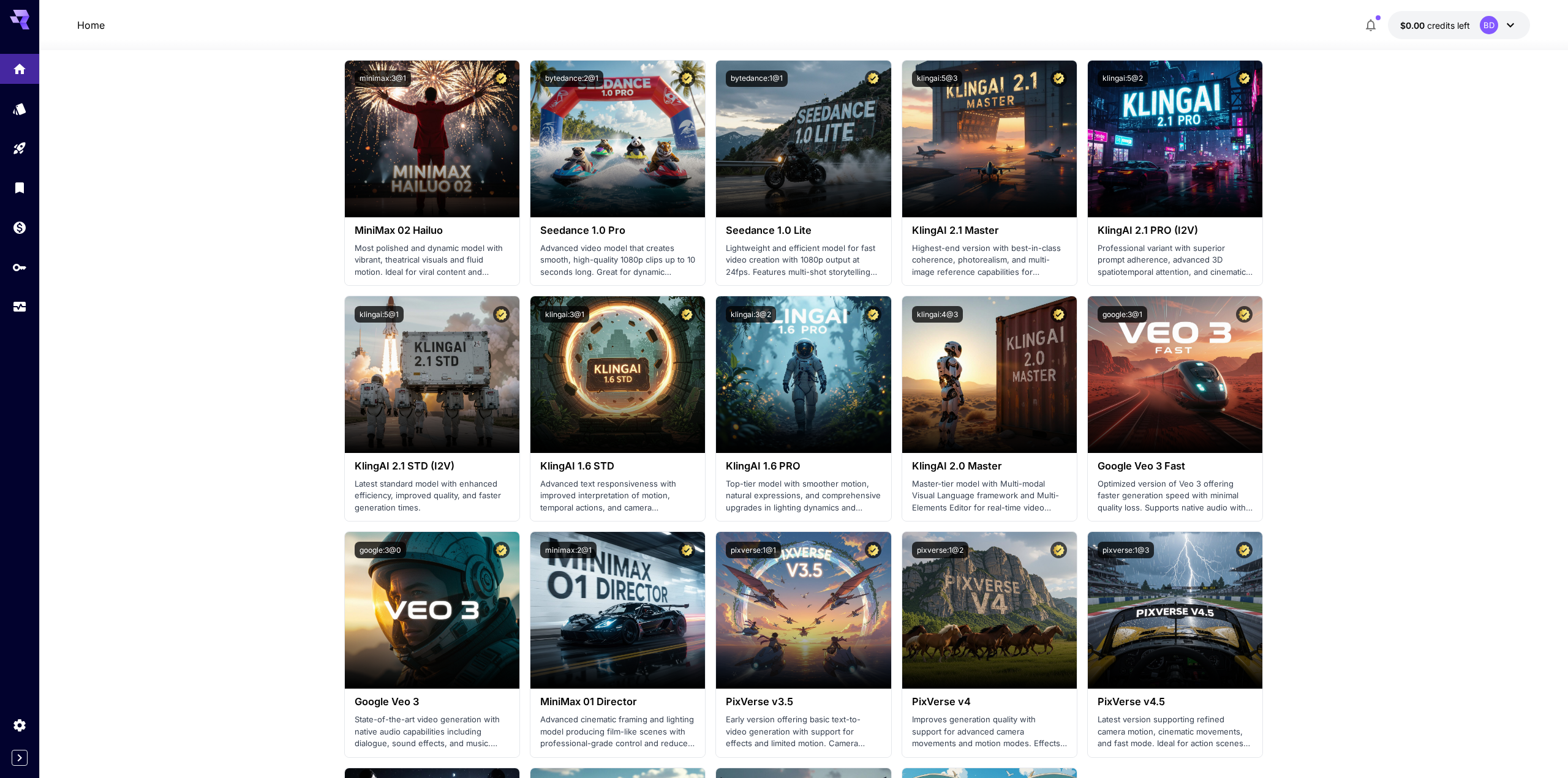 scroll, scrollTop: 0, scrollLeft: 0, axis: both 